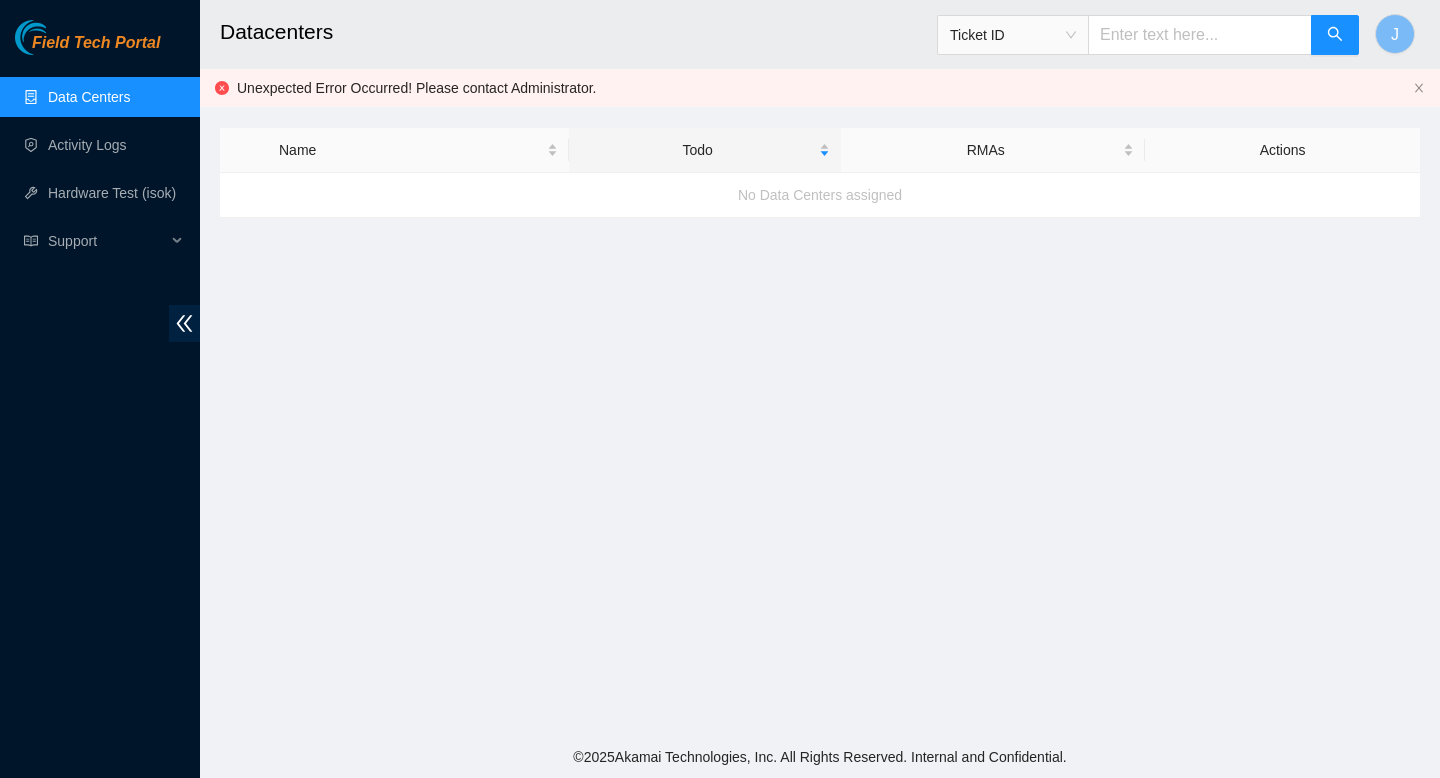 scroll, scrollTop: 0, scrollLeft: 0, axis: both 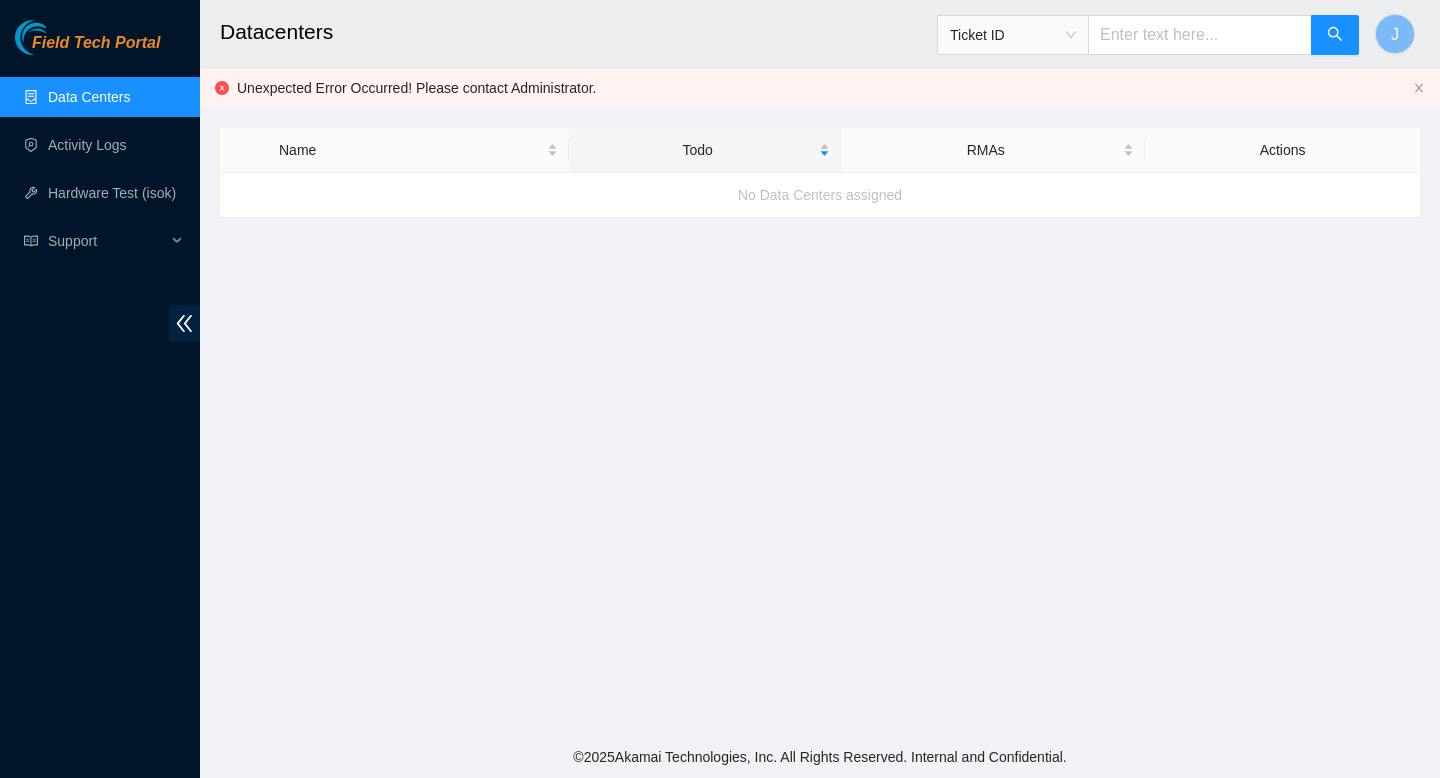 click on "Data Centers" at bounding box center [89, 97] 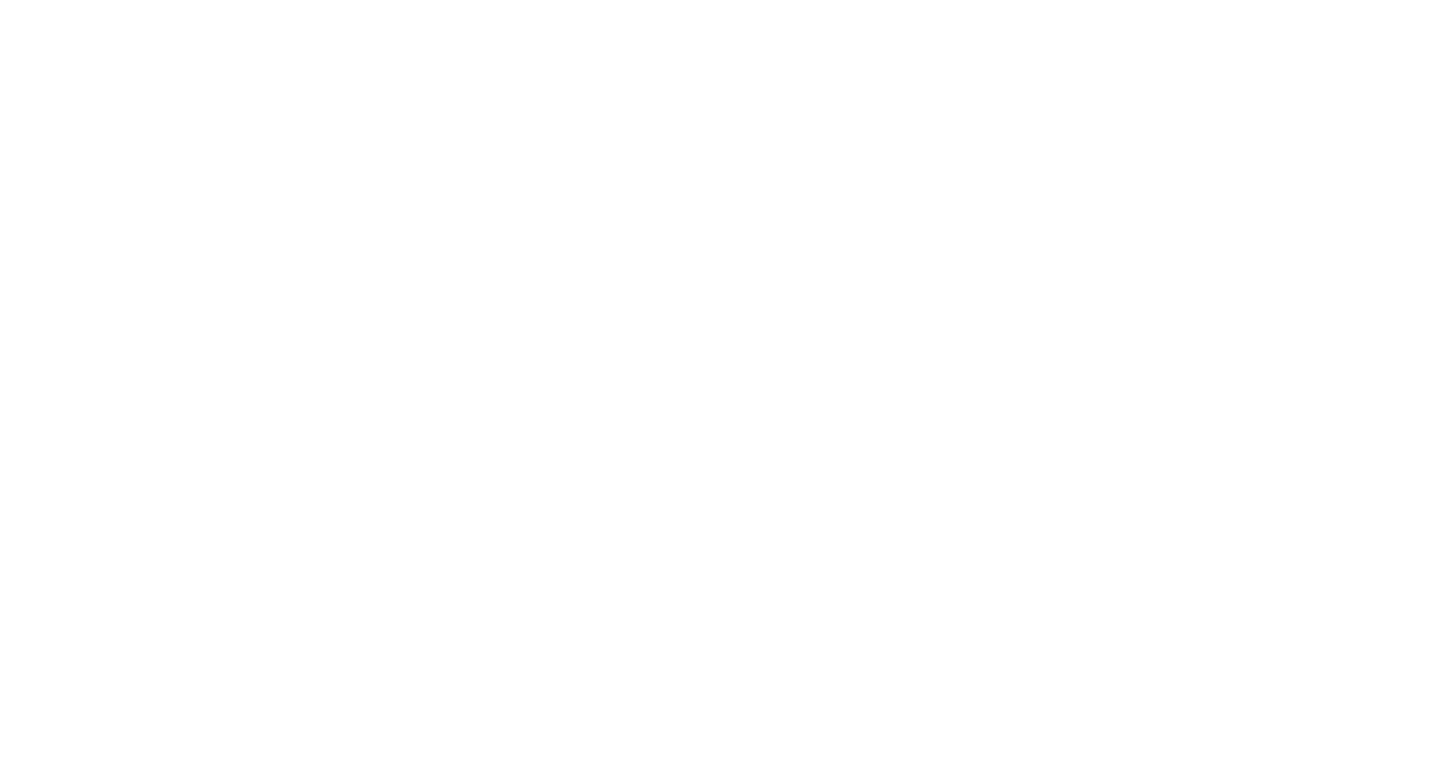 scroll, scrollTop: 0, scrollLeft: 0, axis: both 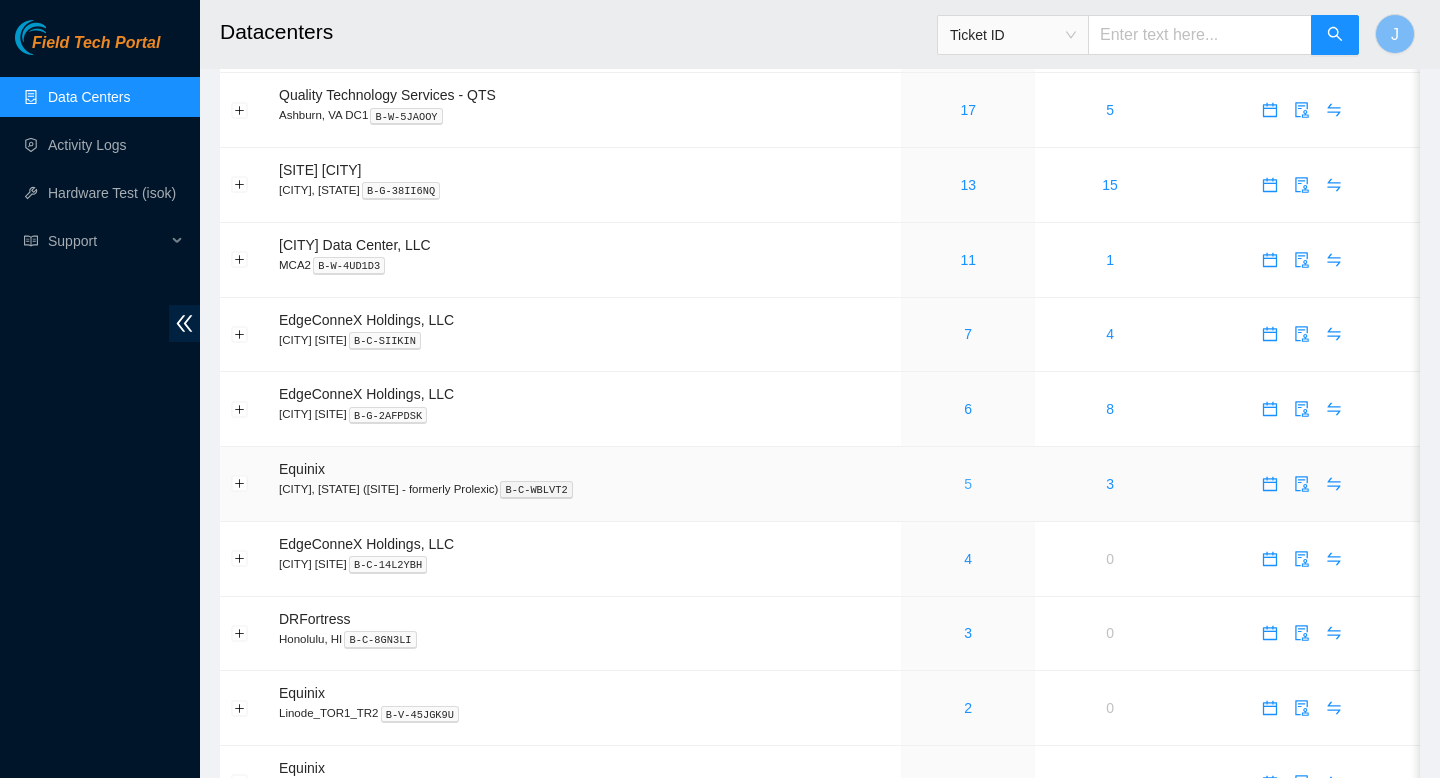 click on "5" at bounding box center [968, 484] 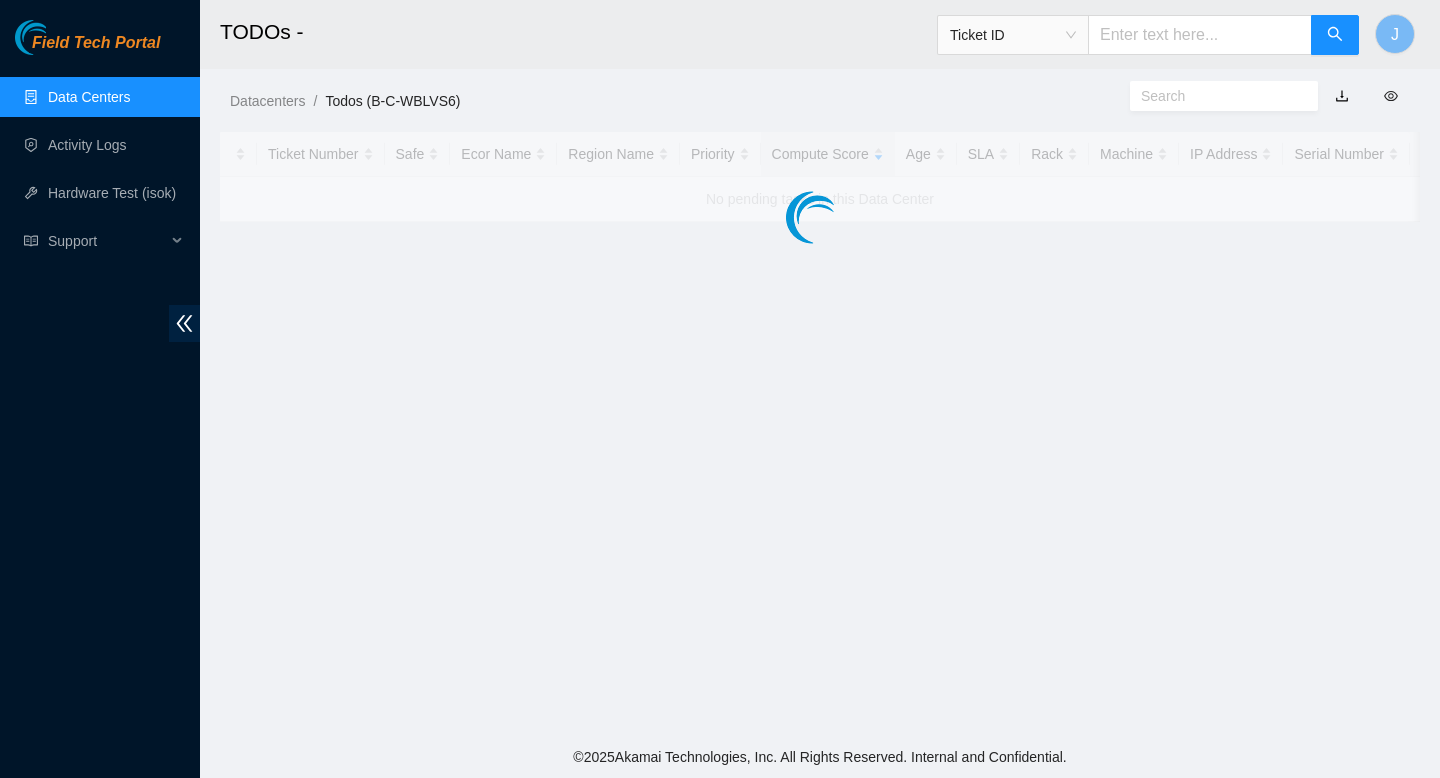 scroll, scrollTop: 0, scrollLeft: 0, axis: both 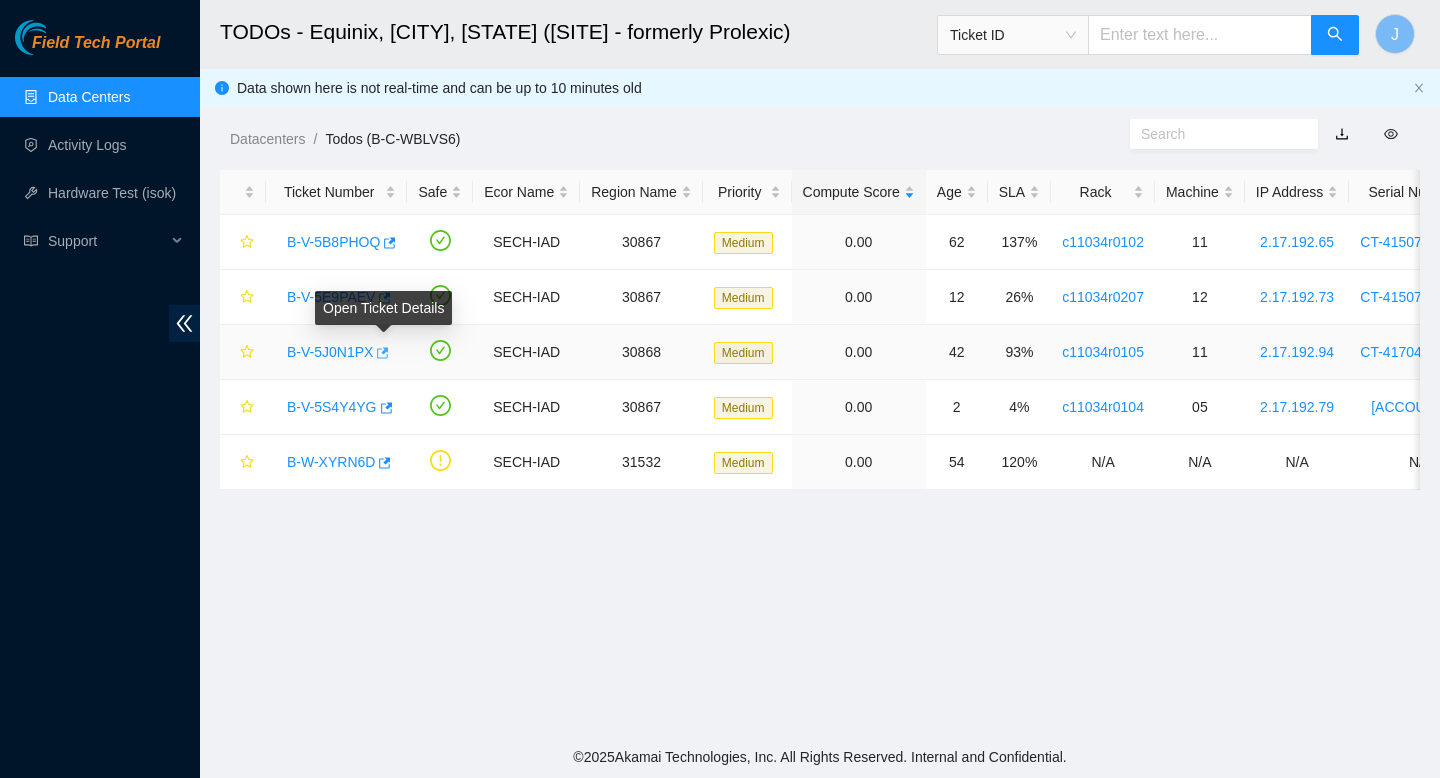 click 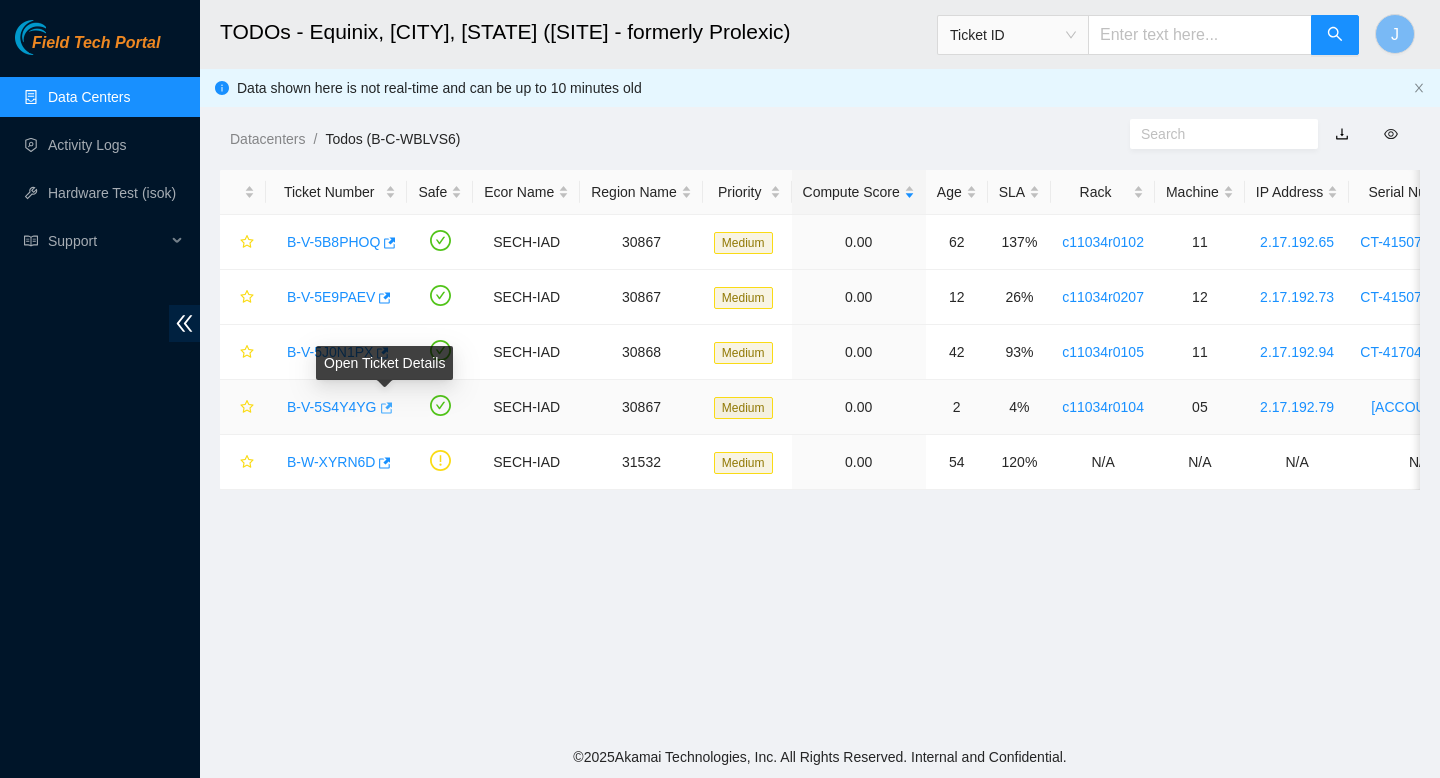 click 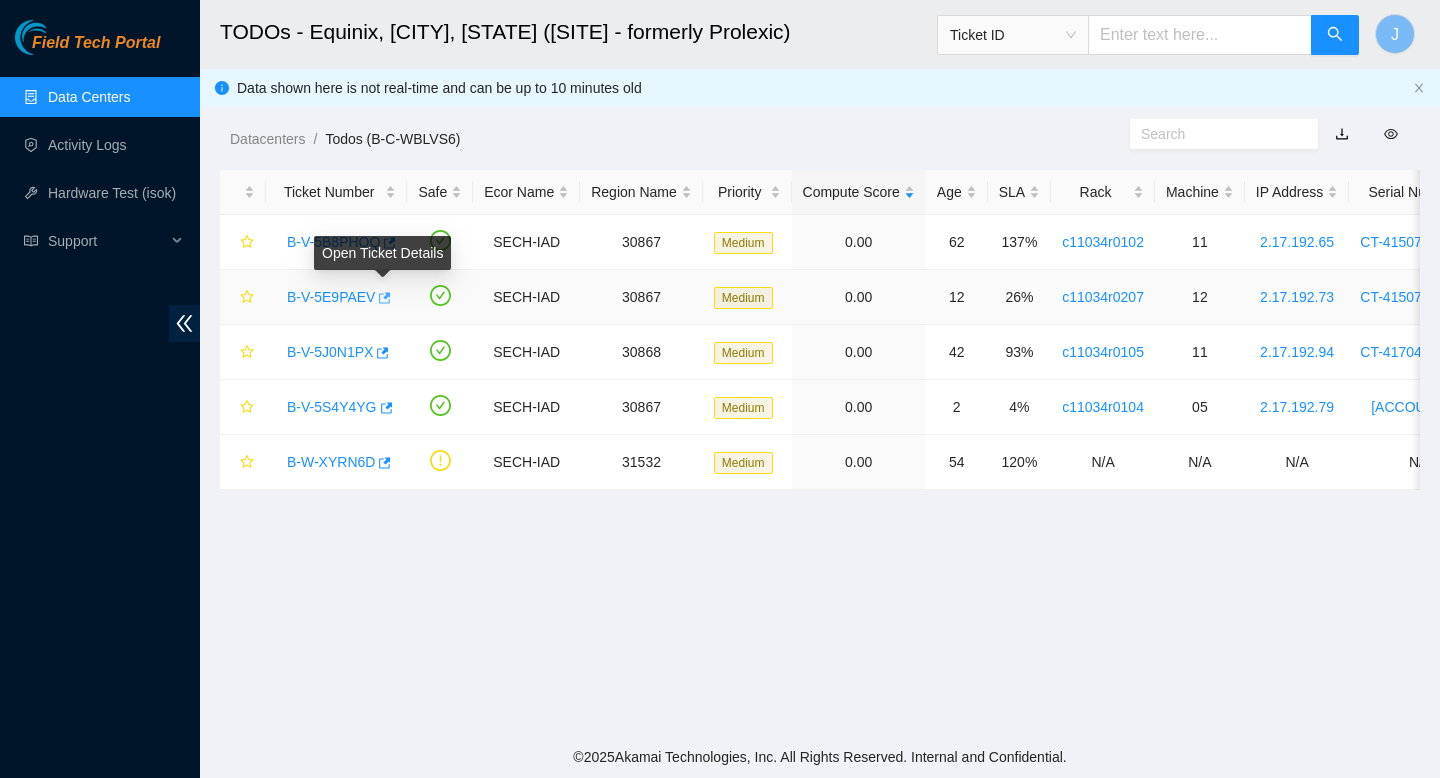 click 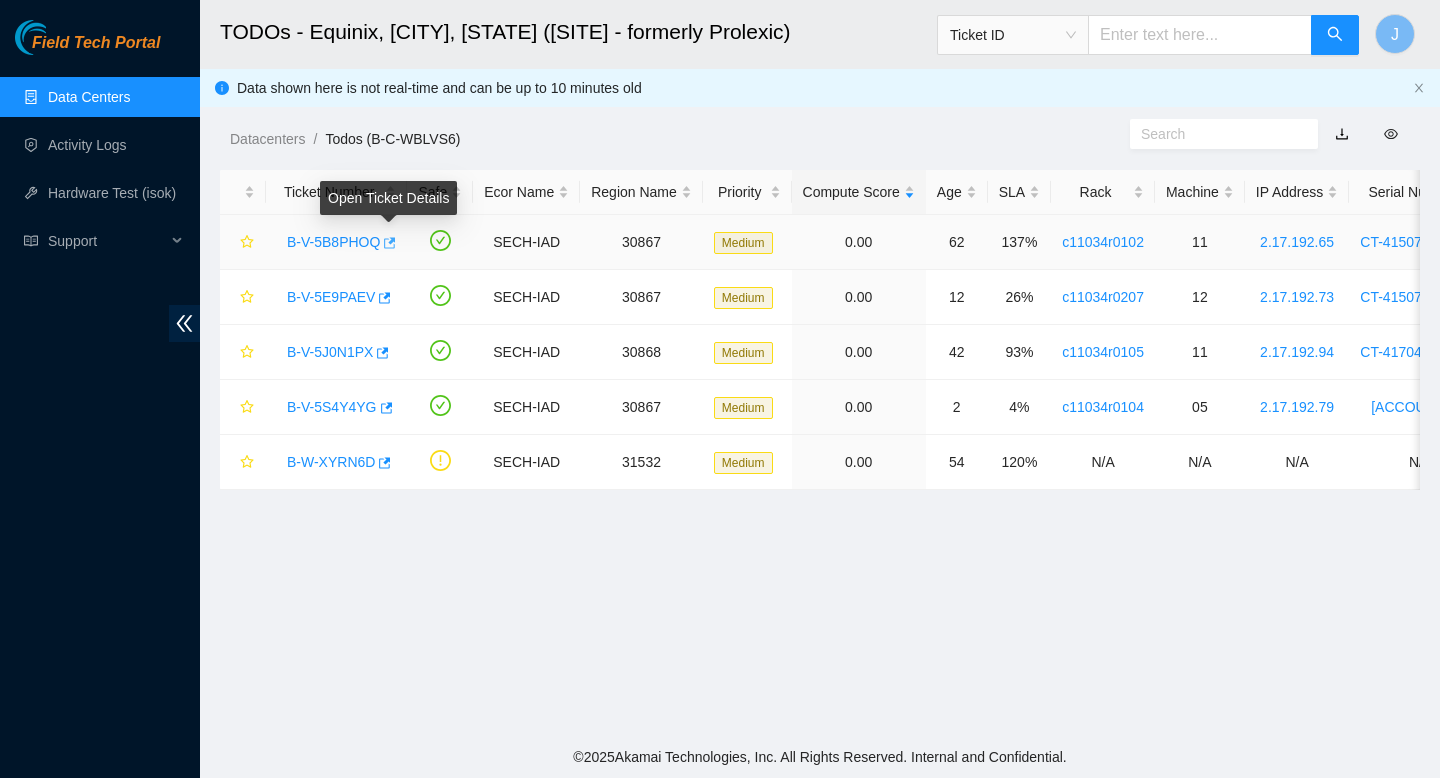 click 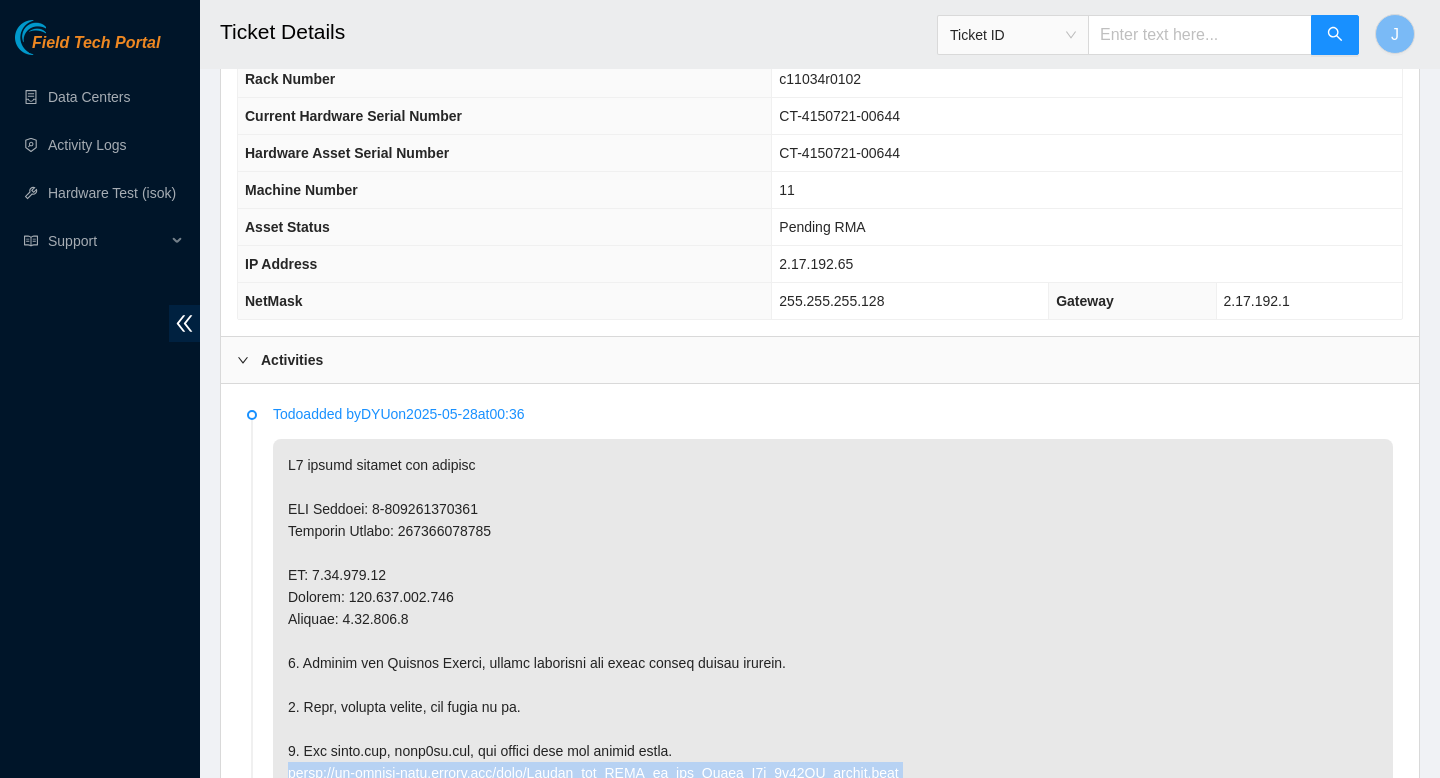 scroll, scrollTop: 662, scrollLeft: 0, axis: vertical 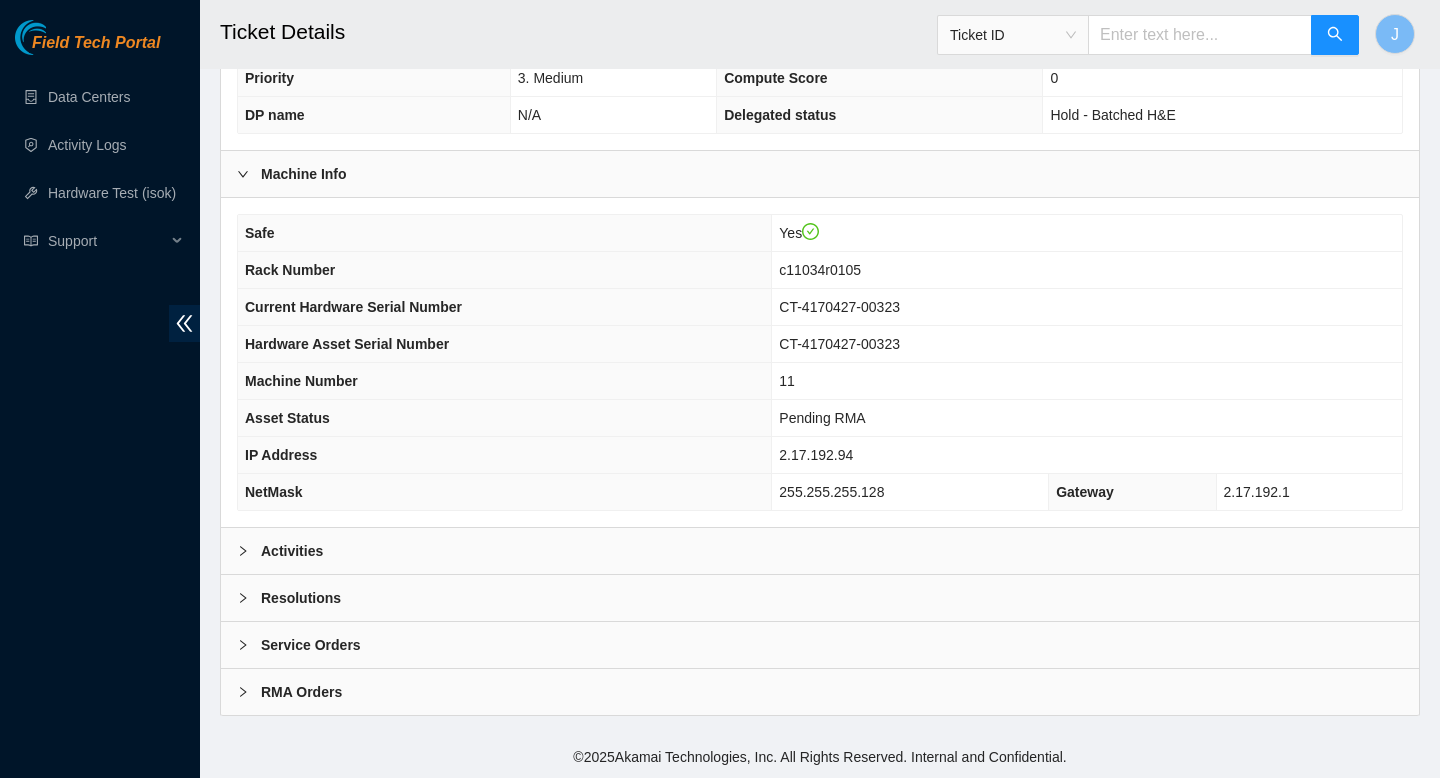 click on "Activities" at bounding box center (820, 551) 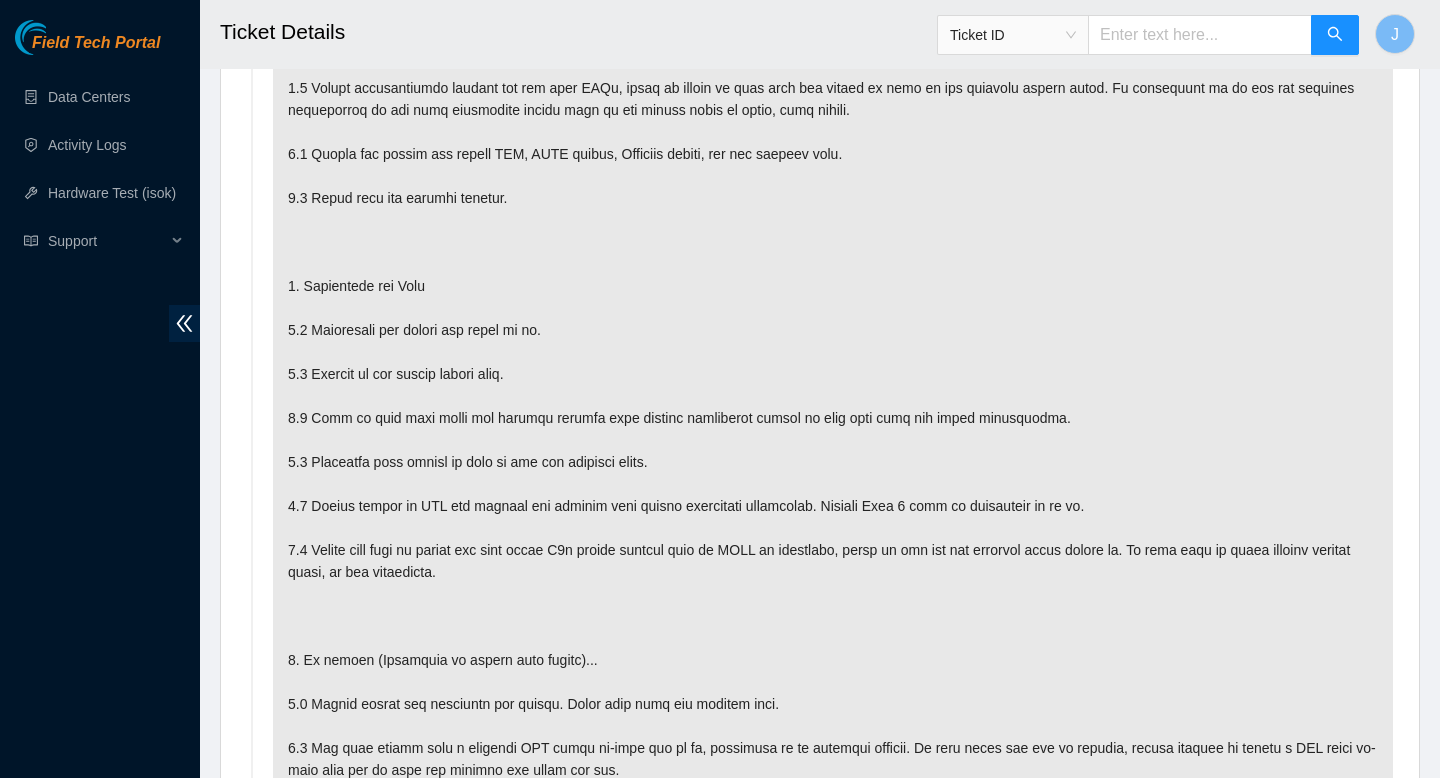 scroll, scrollTop: 3530, scrollLeft: 0, axis: vertical 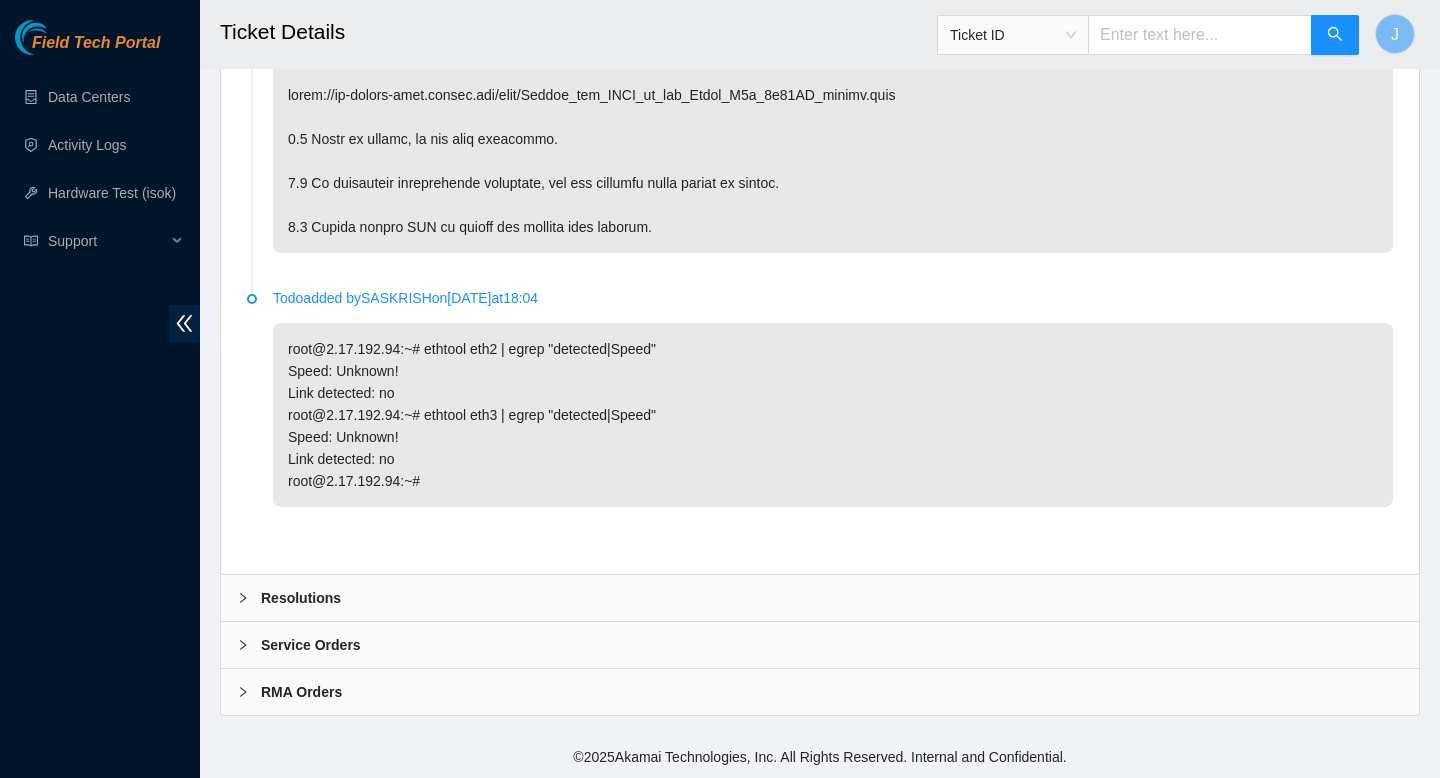 click on "Service Orders" at bounding box center (820, 645) 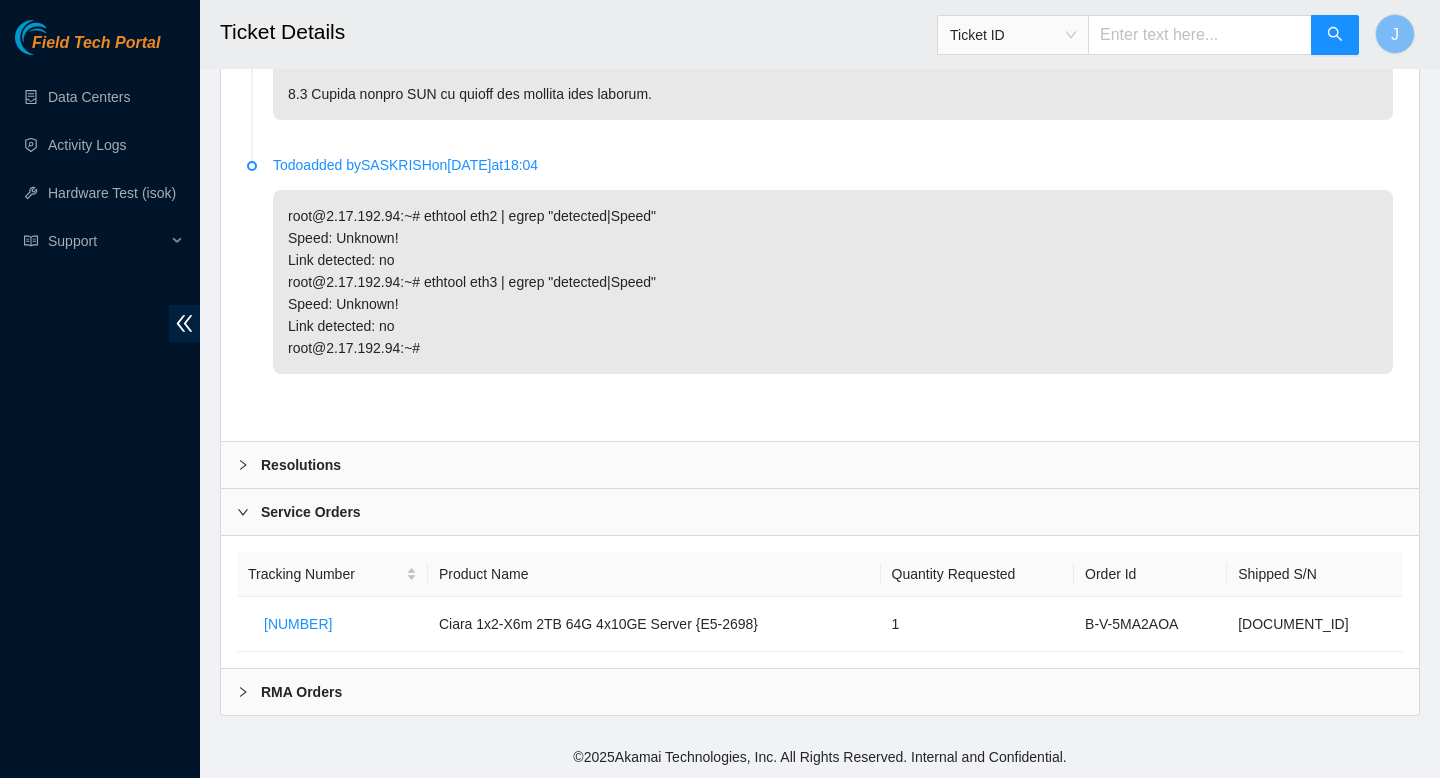 scroll, scrollTop: 3663, scrollLeft: 0, axis: vertical 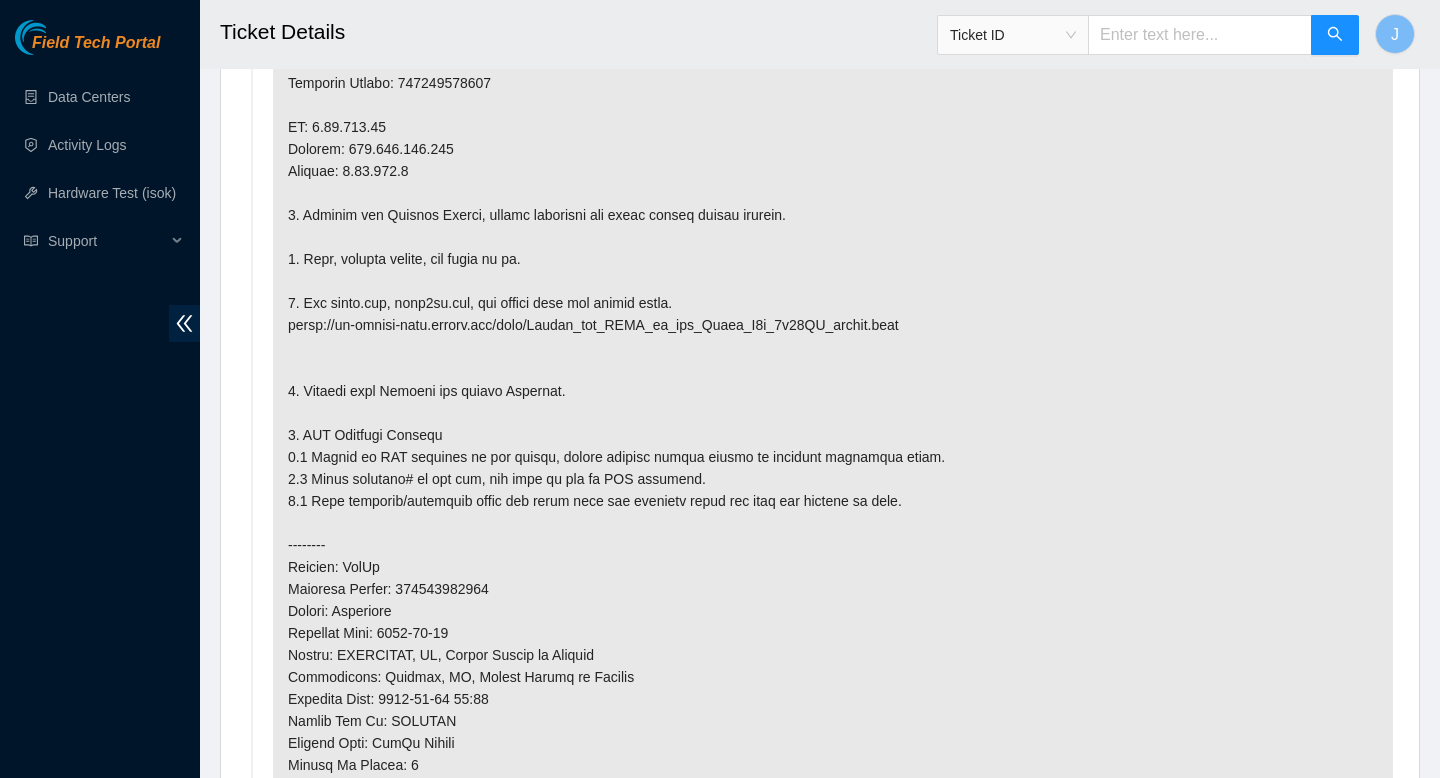 click at bounding box center [833, 435] 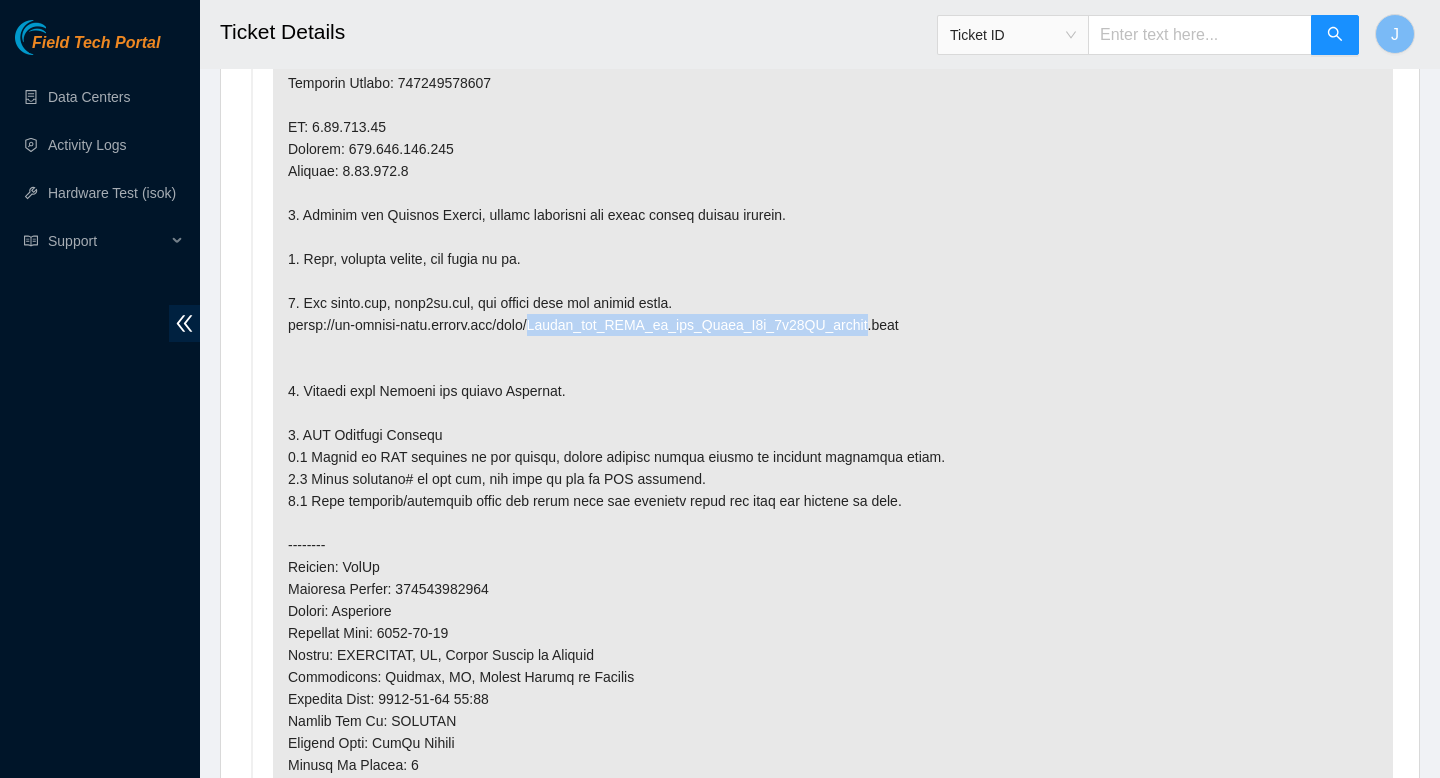 click at bounding box center (833, 435) 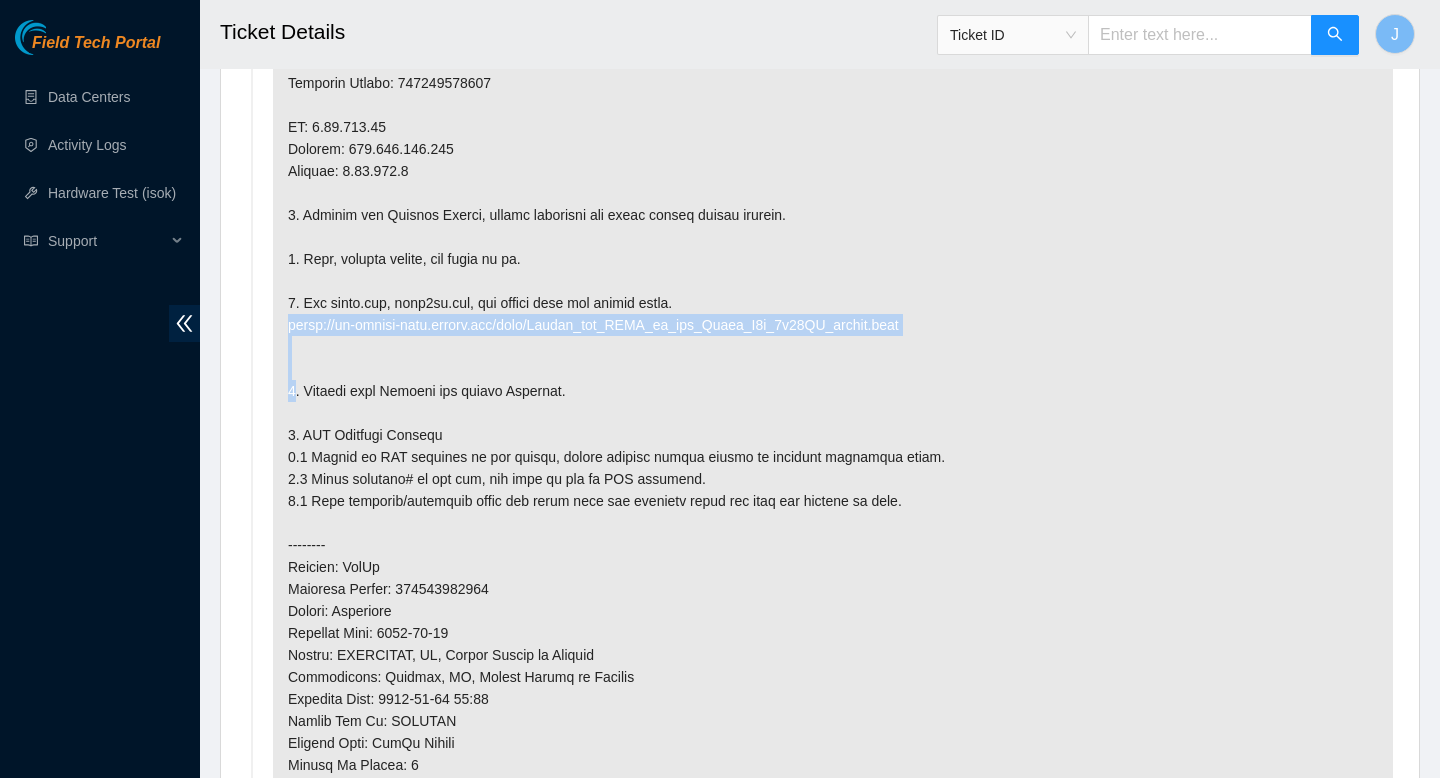 click at bounding box center (833, 435) 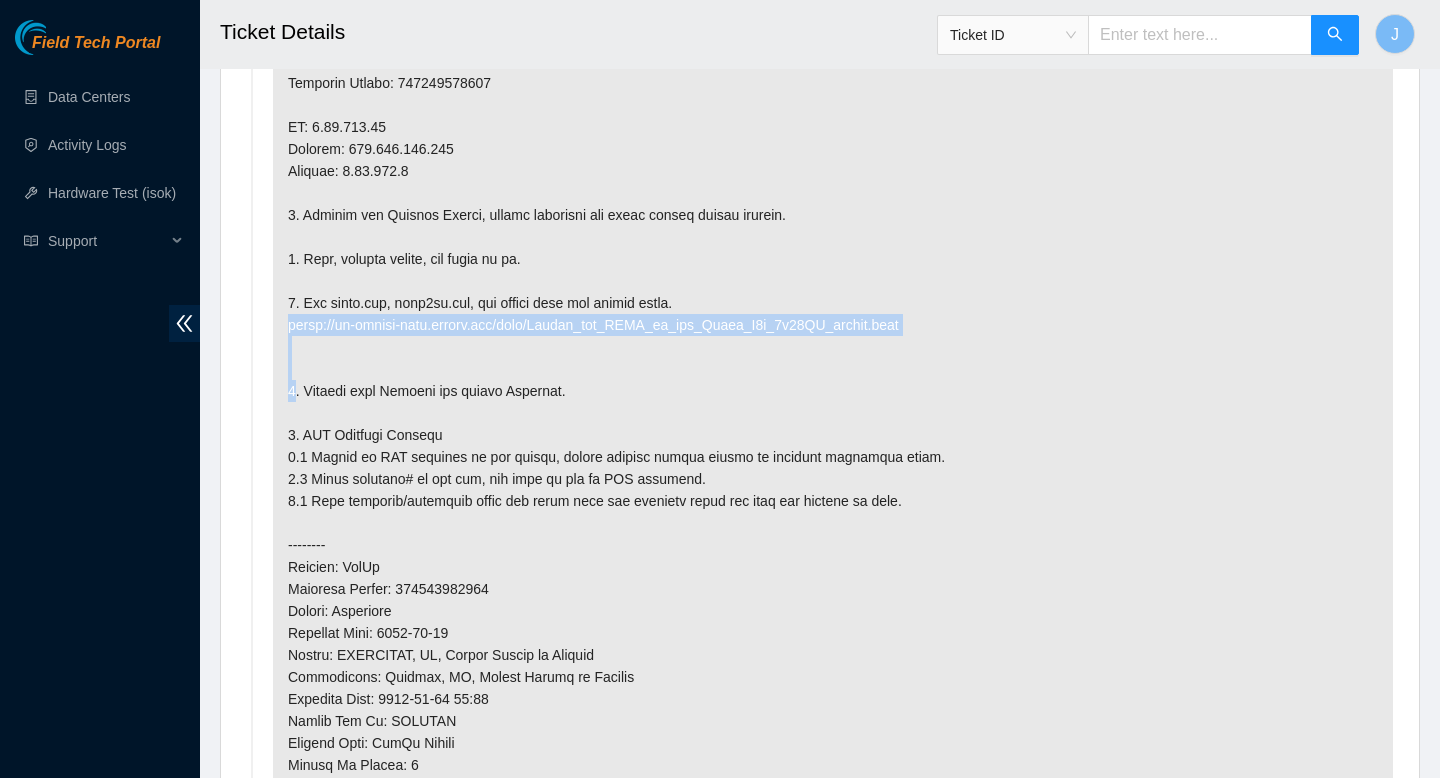 click at bounding box center (833, 435) 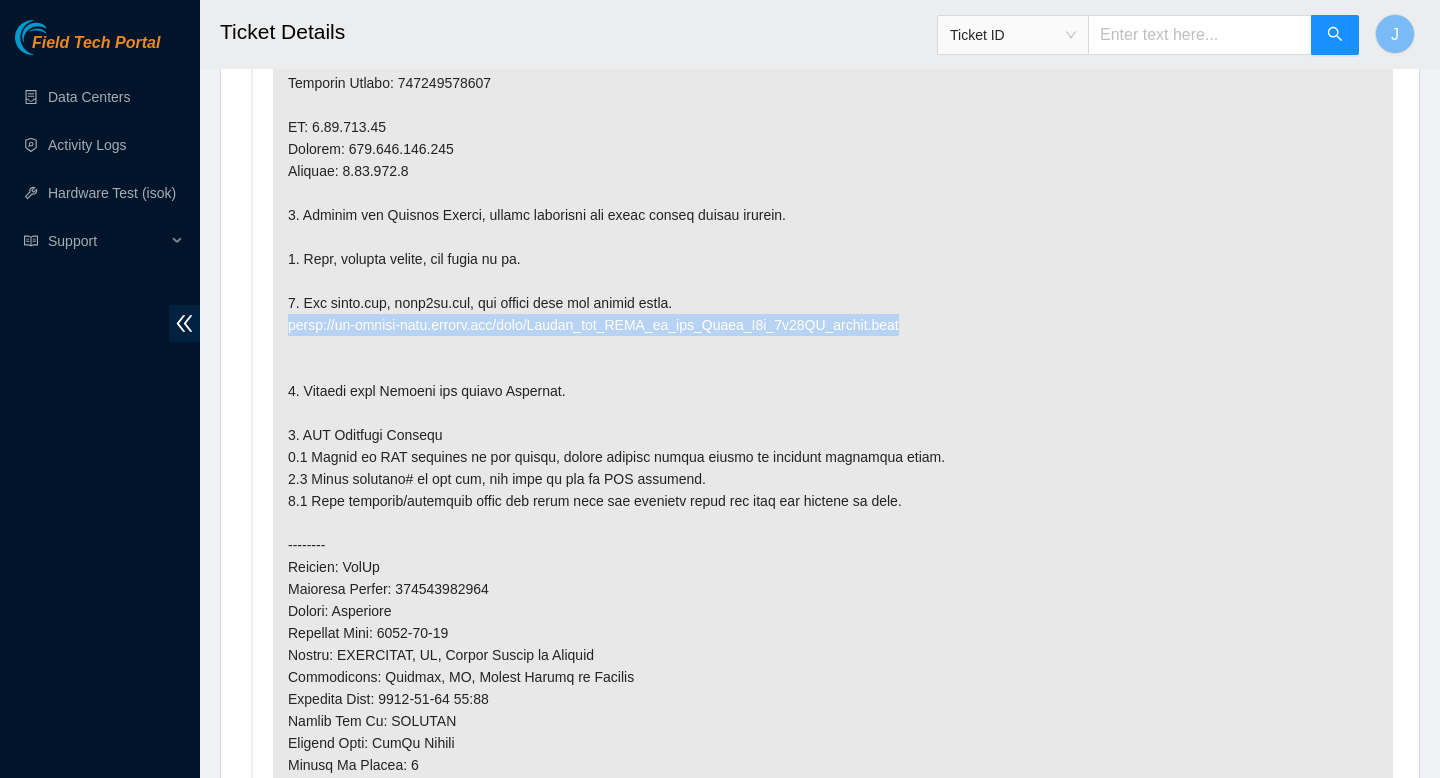 drag, startPoint x: 286, startPoint y: 323, endPoint x: 925, endPoint y: 326, distance: 639.007 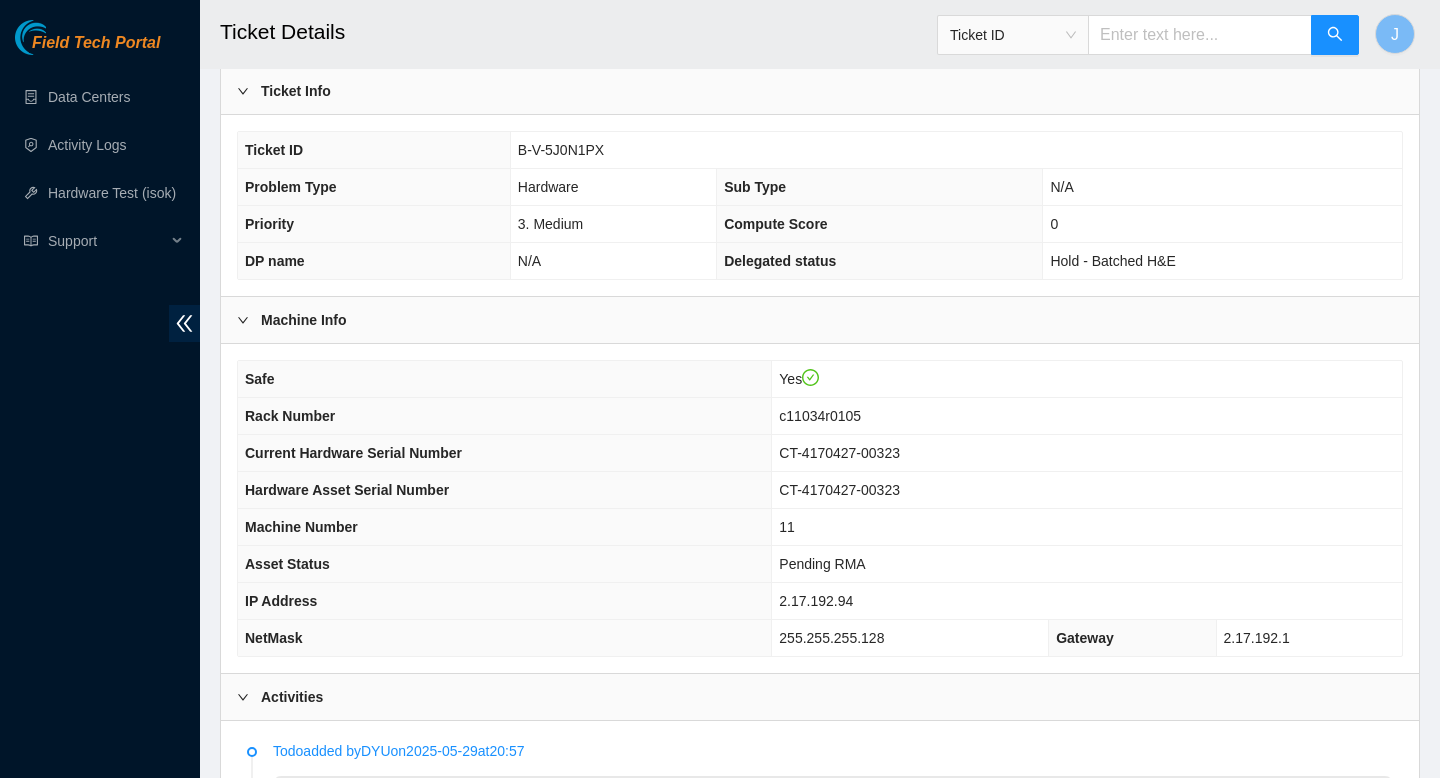 scroll, scrollTop: 304, scrollLeft: 0, axis: vertical 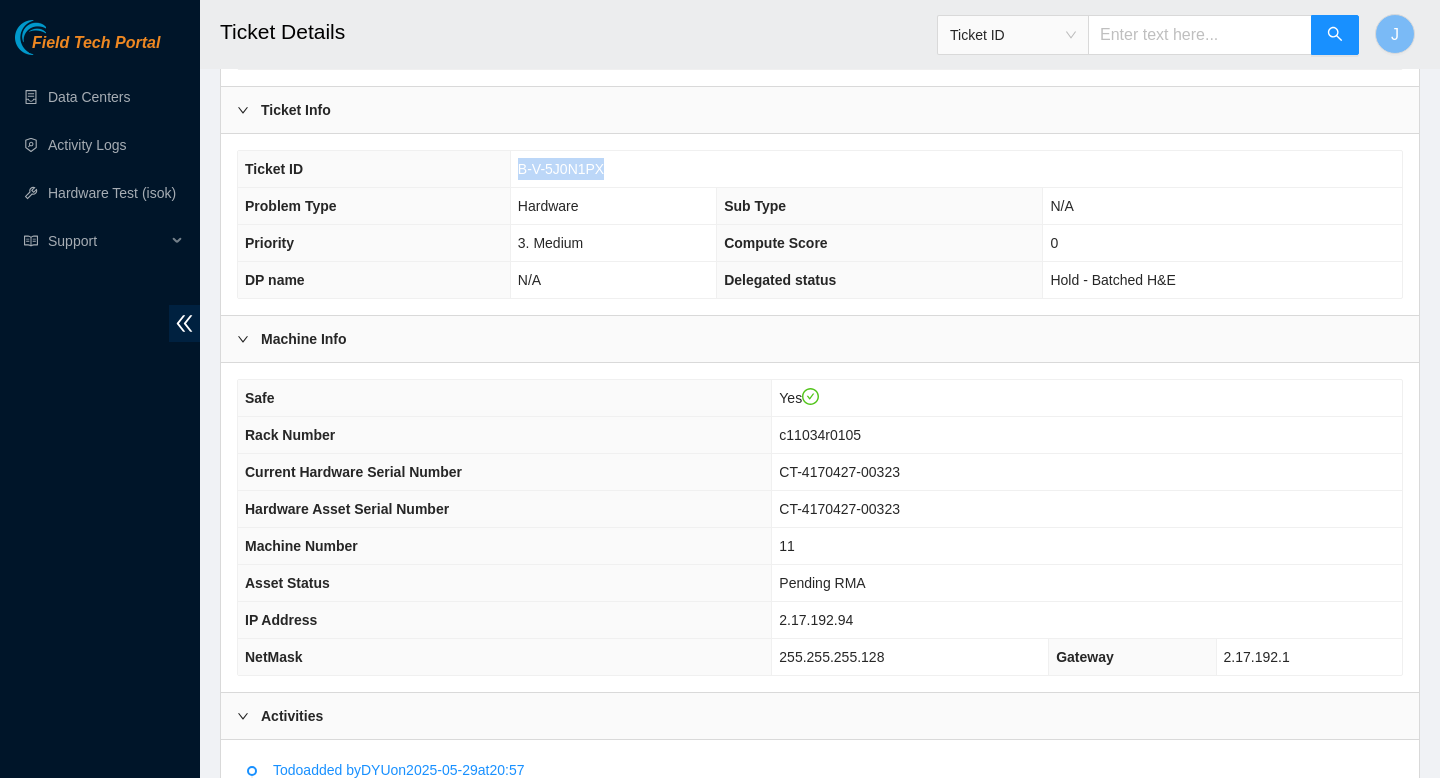 drag, startPoint x: 649, startPoint y: 168, endPoint x: 512, endPoint y: 179, distance: 137.4409 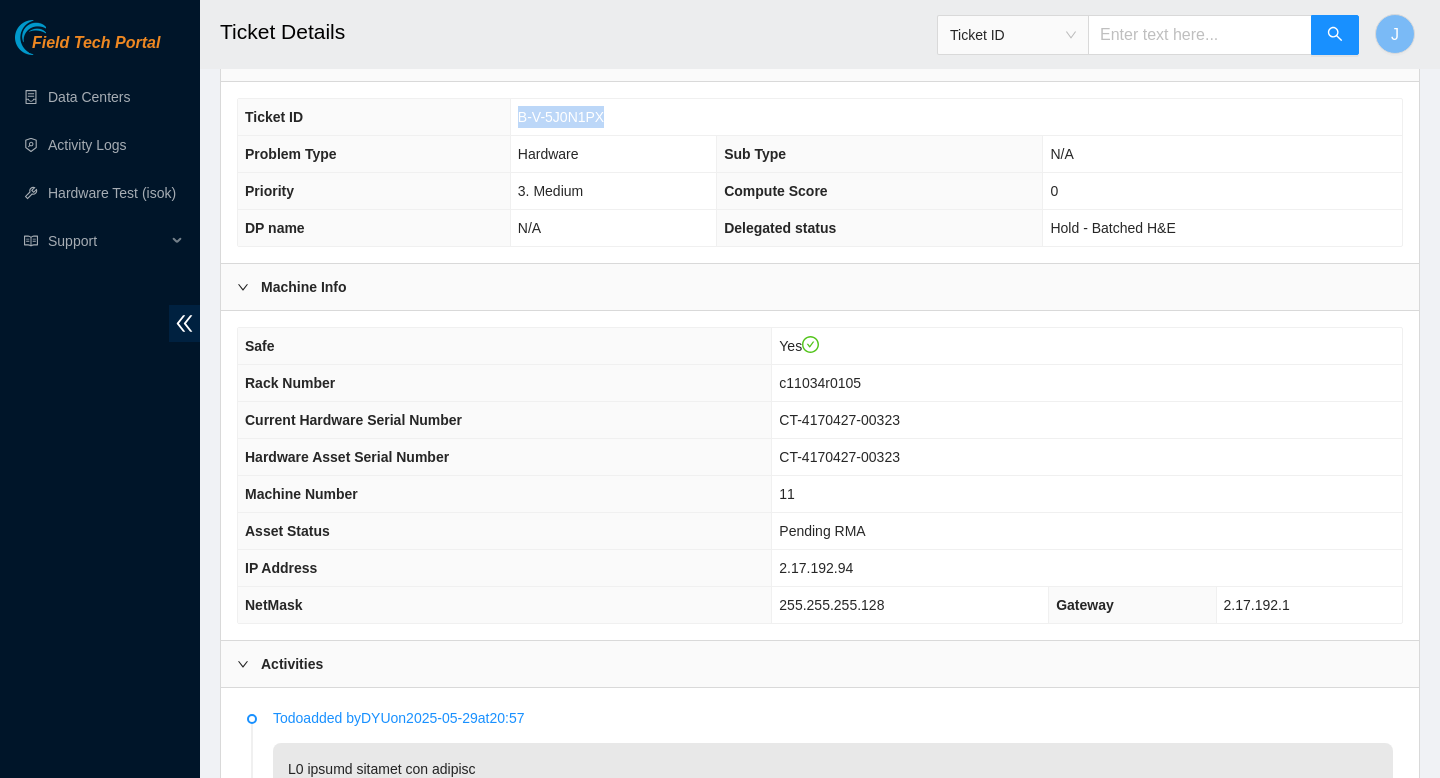 scroll, scrollTop: 347, scrollLeft: 0, axis: vertical 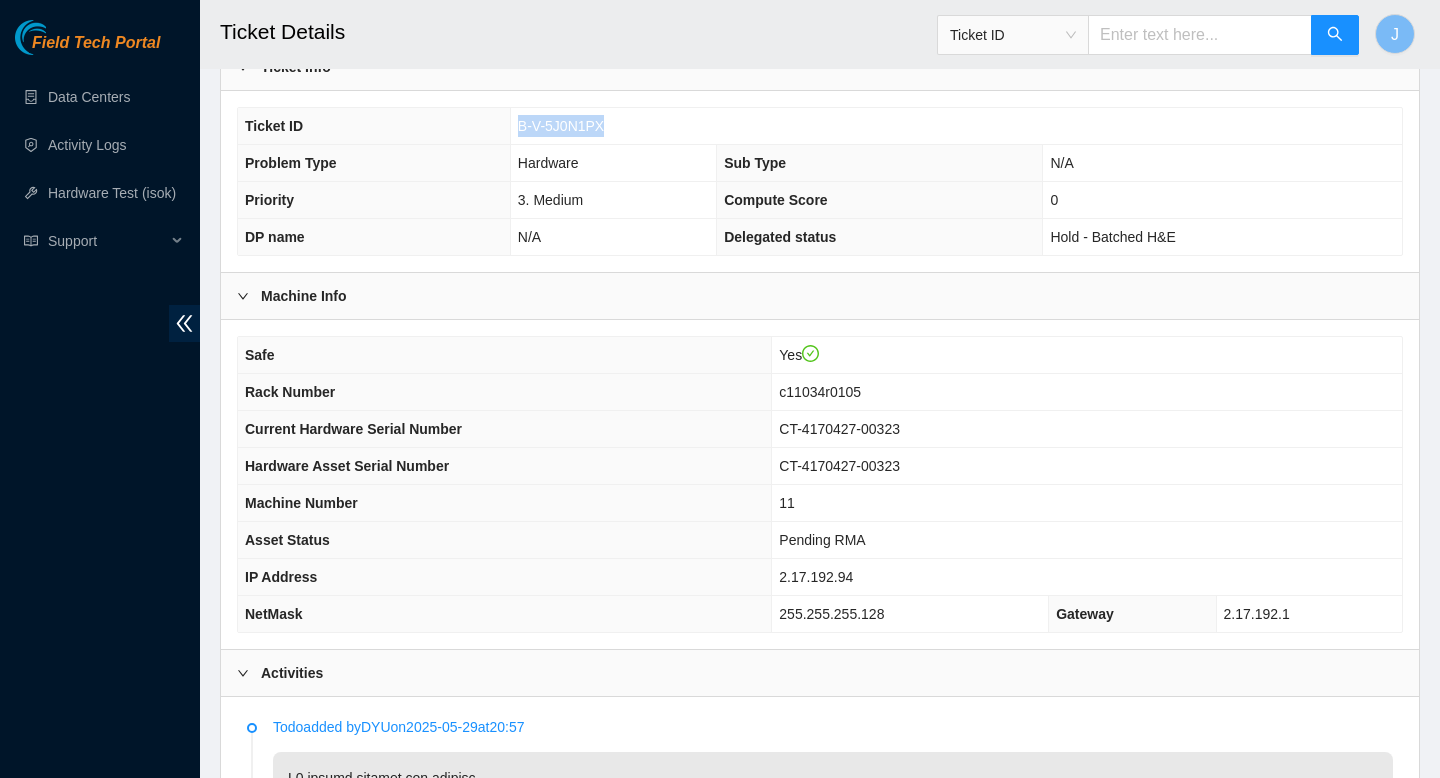 copy on "B-V-5J0N1PX" 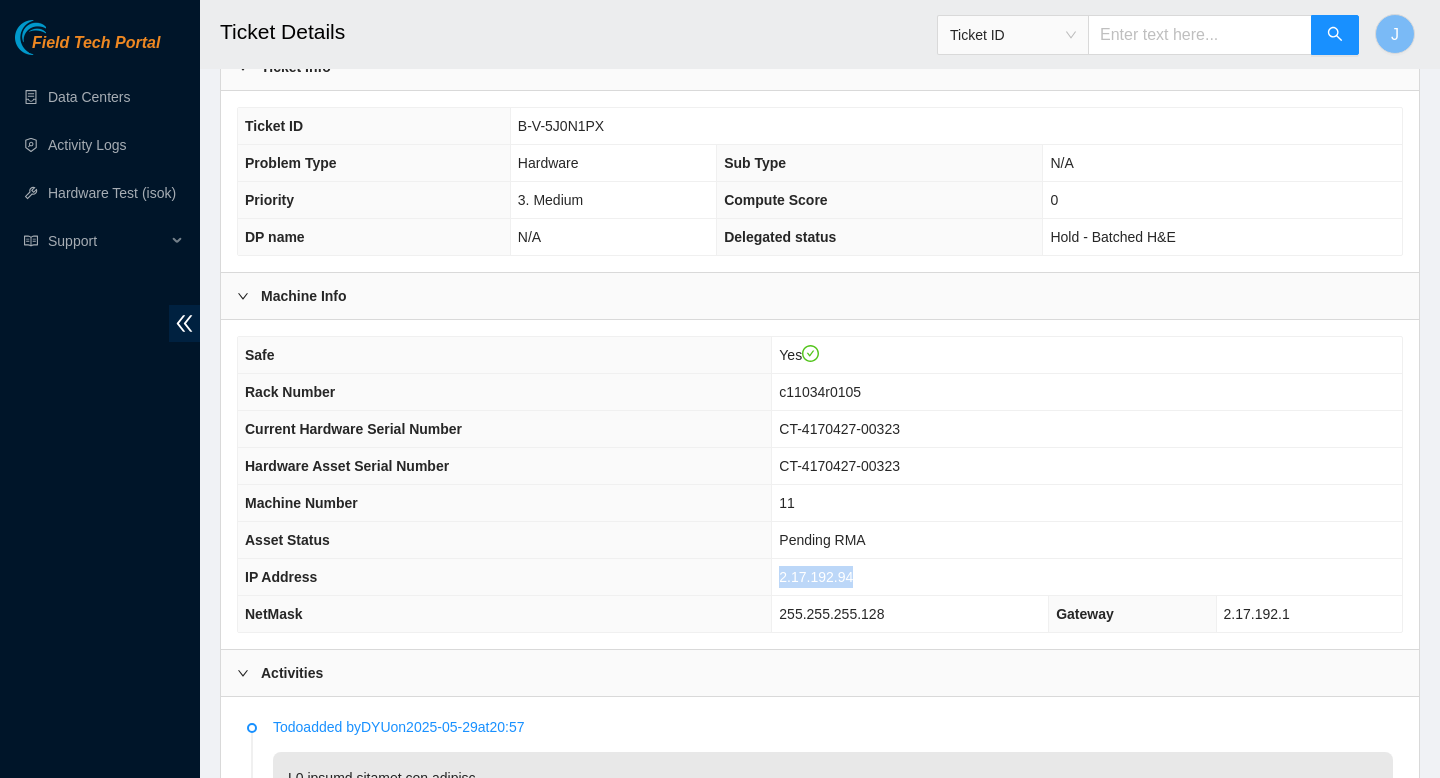 drag, startPoint x: 866, startPoint y: 574, endPoint x: 743, endPoint y: 576, distance: 123.01626 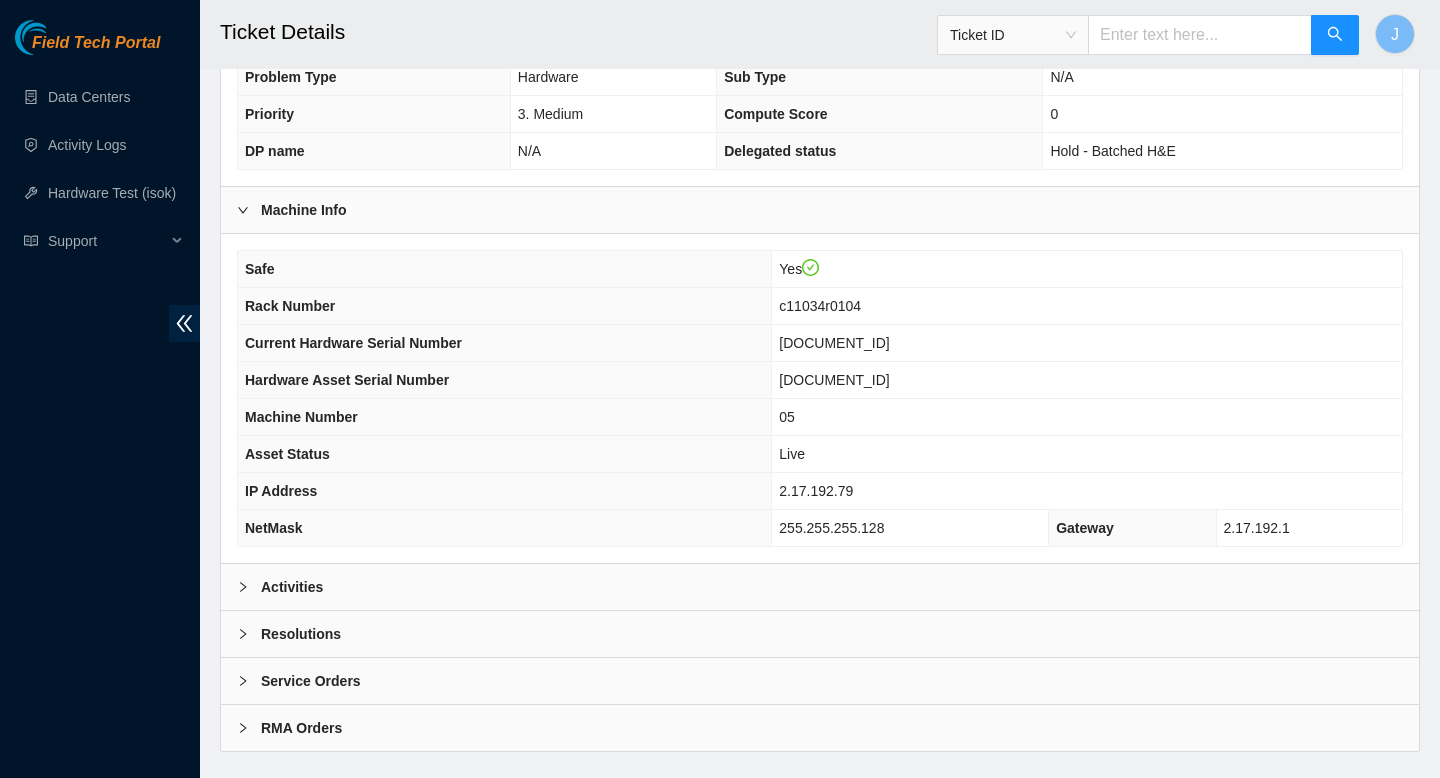 scroll, scrollTop: 469, scrollLeft: 0, axis: vertical 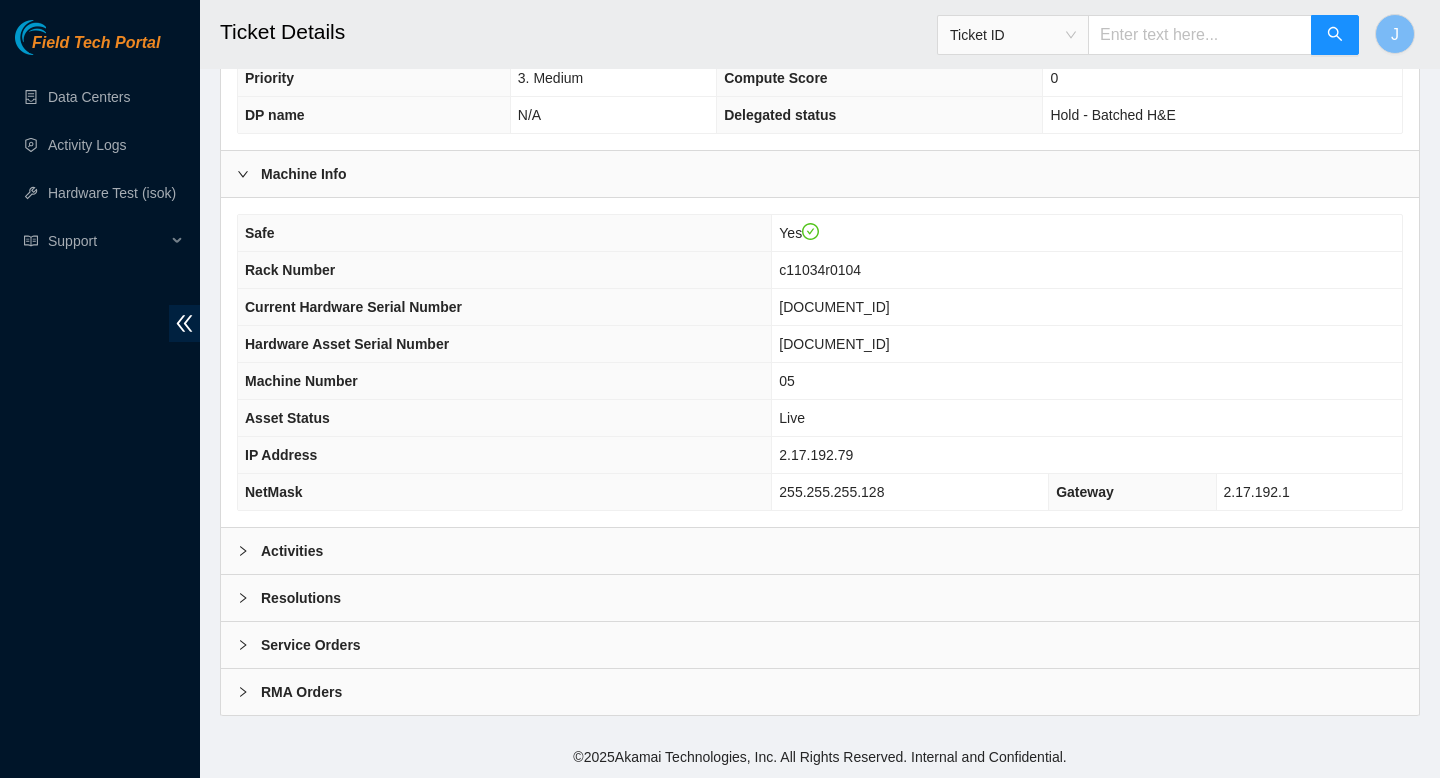 click on "Activities" at bounding box center (820, 551) 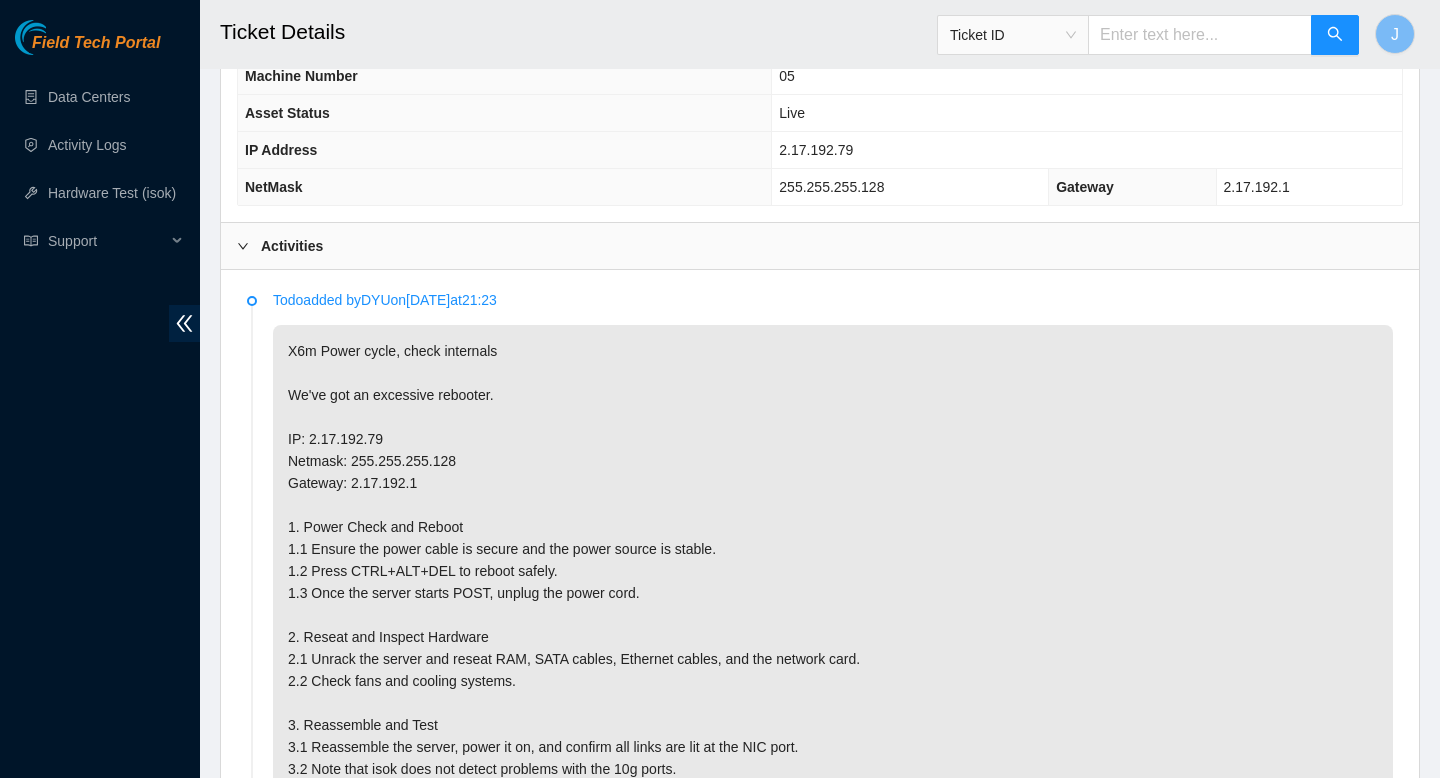 scroll, scrollTop: 736, scrollLeft: 0, axis: vertical 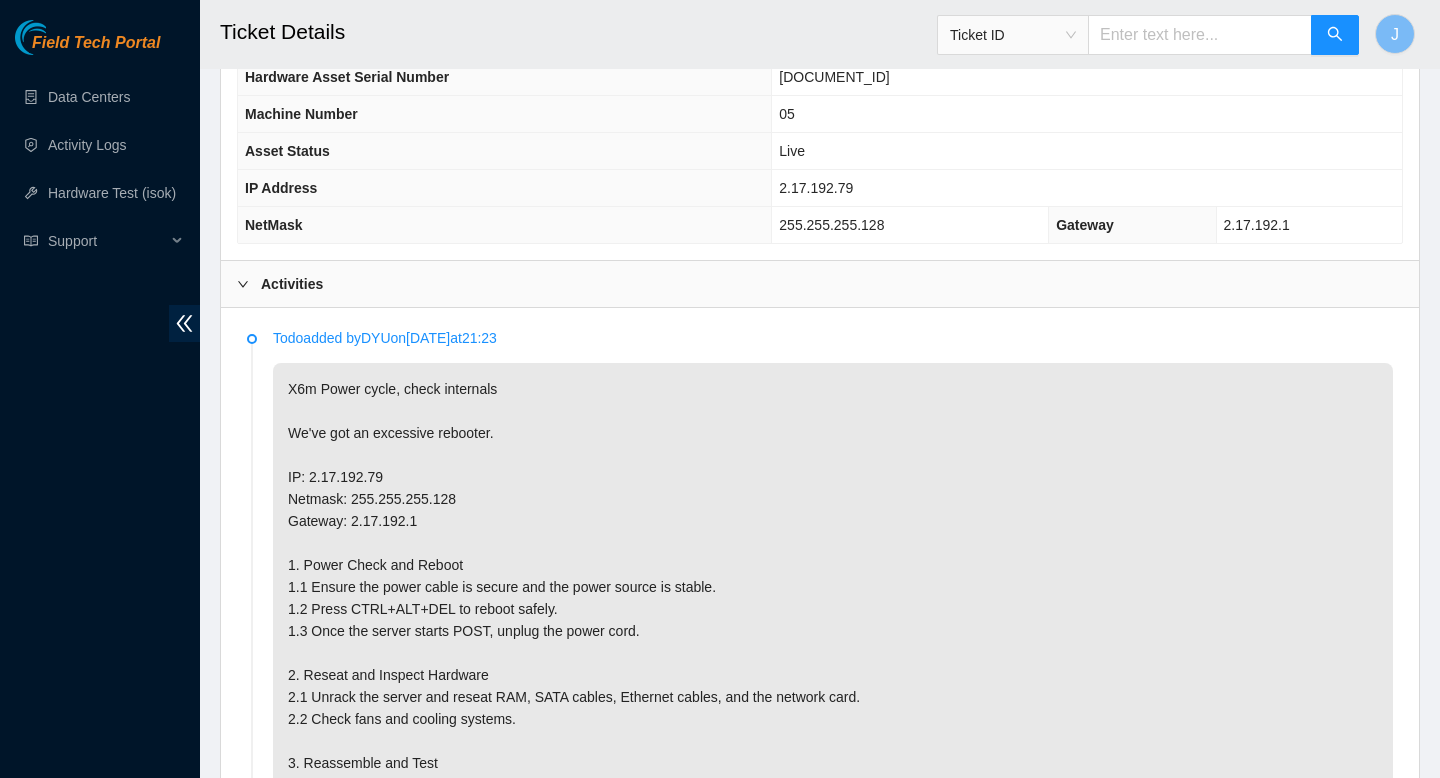 click on "X6m Power cycle, check internals
We've got an excessive rebooter.
IP: 2.17.192.79
Netmask: 255.255.255.128
Gateway: 2.17.192.1
1. Power Check and Reboot
1.1 Ensure the power cable is secure and the power source is stable.
1.2 Press CTRL+ALT+DEL to reboot safely.
1.3 Once the server starts POST, unplug the power cord.
2. Reseat and Inspect Hardware
2.1 Unrack the server and reseat RAM, SATA cables, Ethernet cables, and the network card.
2.2 Check fans and cooling systems.
3. Reassemble and Test
3.1 Reassemble the server, power it on, and confirm all links are lit at the NIC port.
3.2 Note that isok does not detect problems with the 10g ports.
3.3 Check if the system passes isok for any other problems.
4. Flash/rescue
4.1 If the server still doesn't pass isok, run firmware using flash.bat, dmix6mr.bat, and rescue. Provide isok results.
https://ft-portal-docs.akamai.com/wiki/Update_the_BIOS_on_the_Ciara_X6m_4x10GE_server.html" at bounding box center [833, 653] 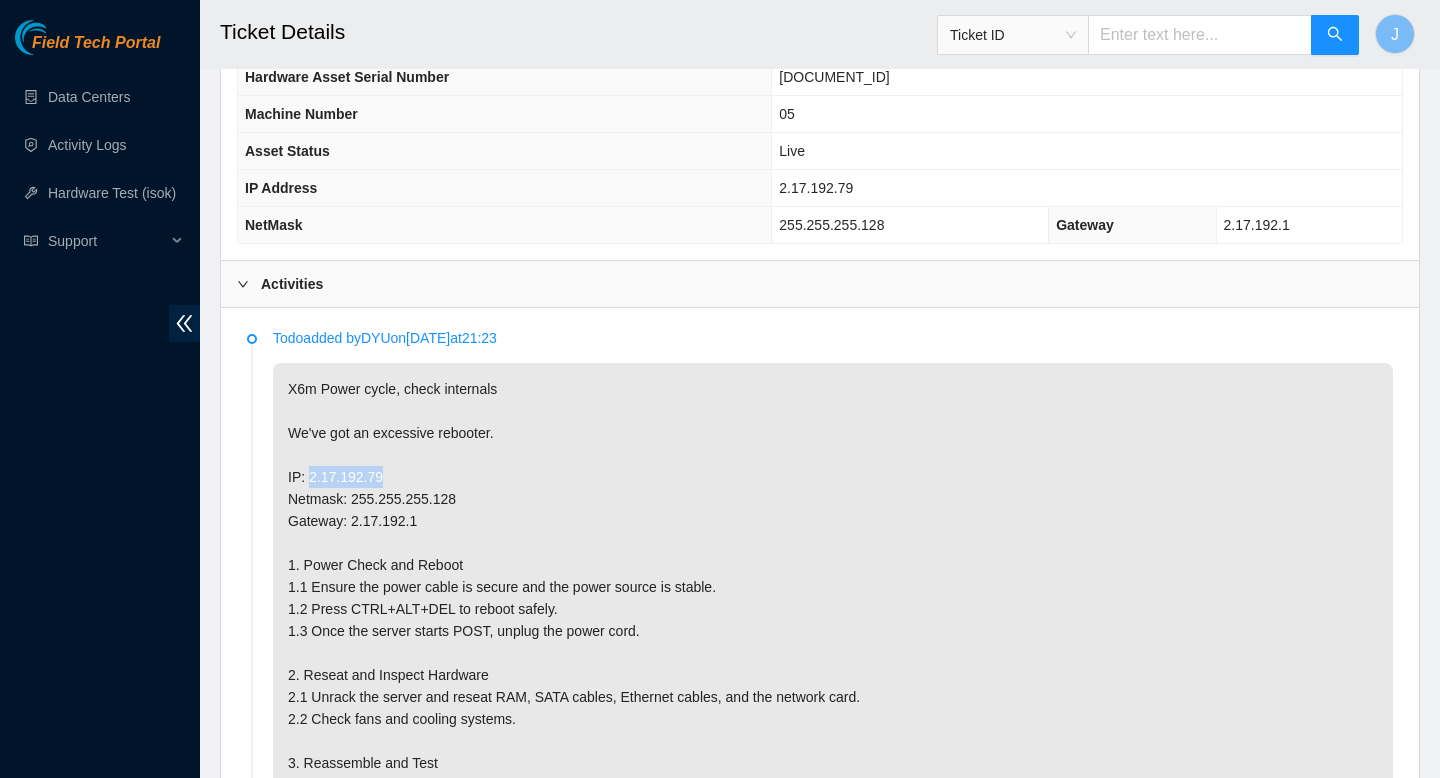 click on "X6m Power cycle, check internals
We've got an excessive rebooter.
IP: 2.17.192.79
Netmask: 255.255.255.128
Gateway: 2.17.192.1
1. Power Check and Reboot
1.1 Ensure the power cable is secure and the power source is stable.
1.2 Press CTRL+ALT+DEL to reboot safely.
1.3 Once the server starts POST, unplug the power cord.
2. Reseat and Inspect Hardware
2.1 Unrack the server and reseat RAM, SATA cables, Ethernet cables, and the network card.
2.2 Check fans and cooling systems.
3. Reassemble and Test
3.1 Reassemble the server, power it on, and confirm all links are lit at the NIC port.
3.2 Note that isok does not detect problems with the 10g ports.
3.3 Check if the system passes isok for any other problems.
4. Flash/rescue
4.1 If the server still doesn't pass isok, run firmware using flash.bat, dmix6mr.bat, and rescue. Provide isok results.
https://ft-portal-docs.akamai.com/wiki/Update_the_BIOS_on_the_Ciara_X6m_4x10GE_server.html" at bounding box center (833, 653) 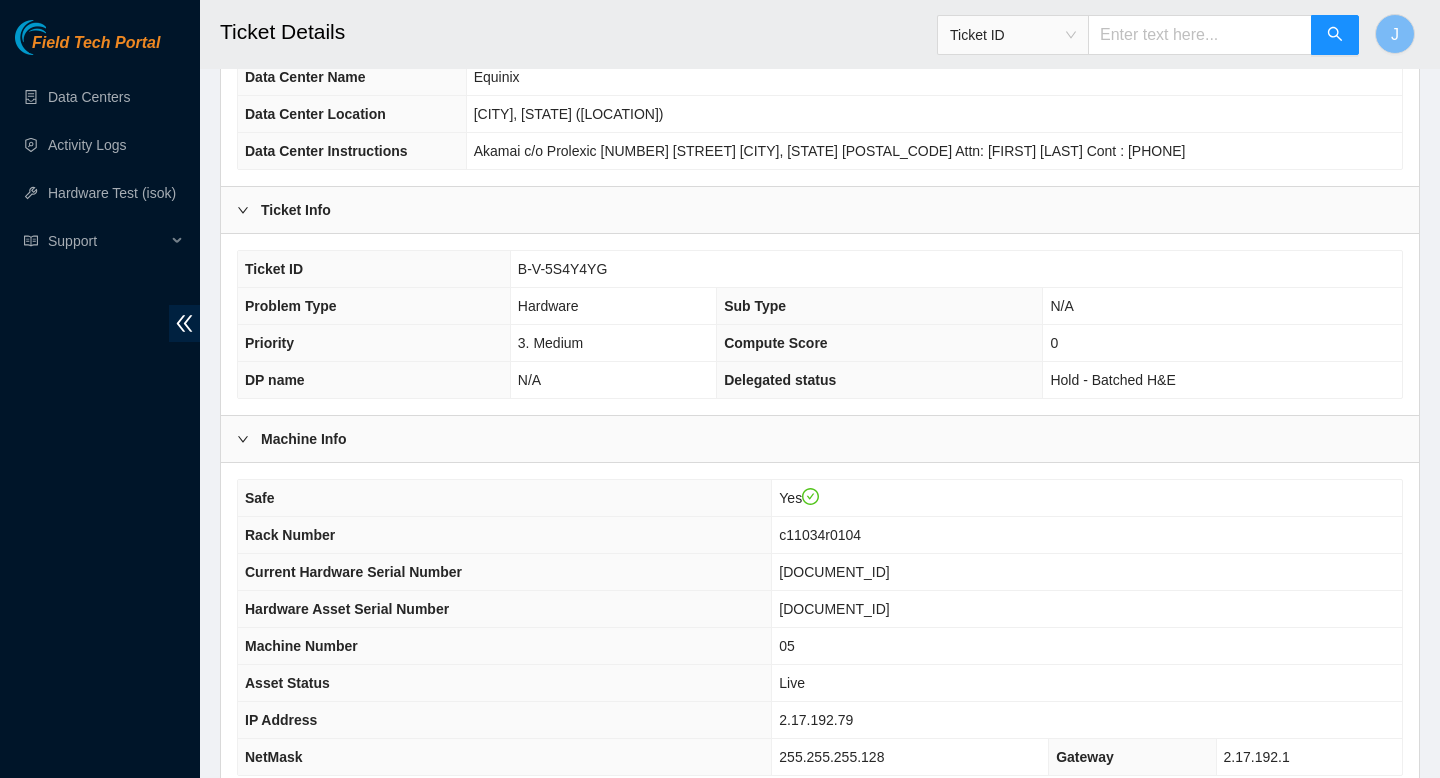 scroll, scrollTop: 210, scrollLeft: 0, axis: vertical 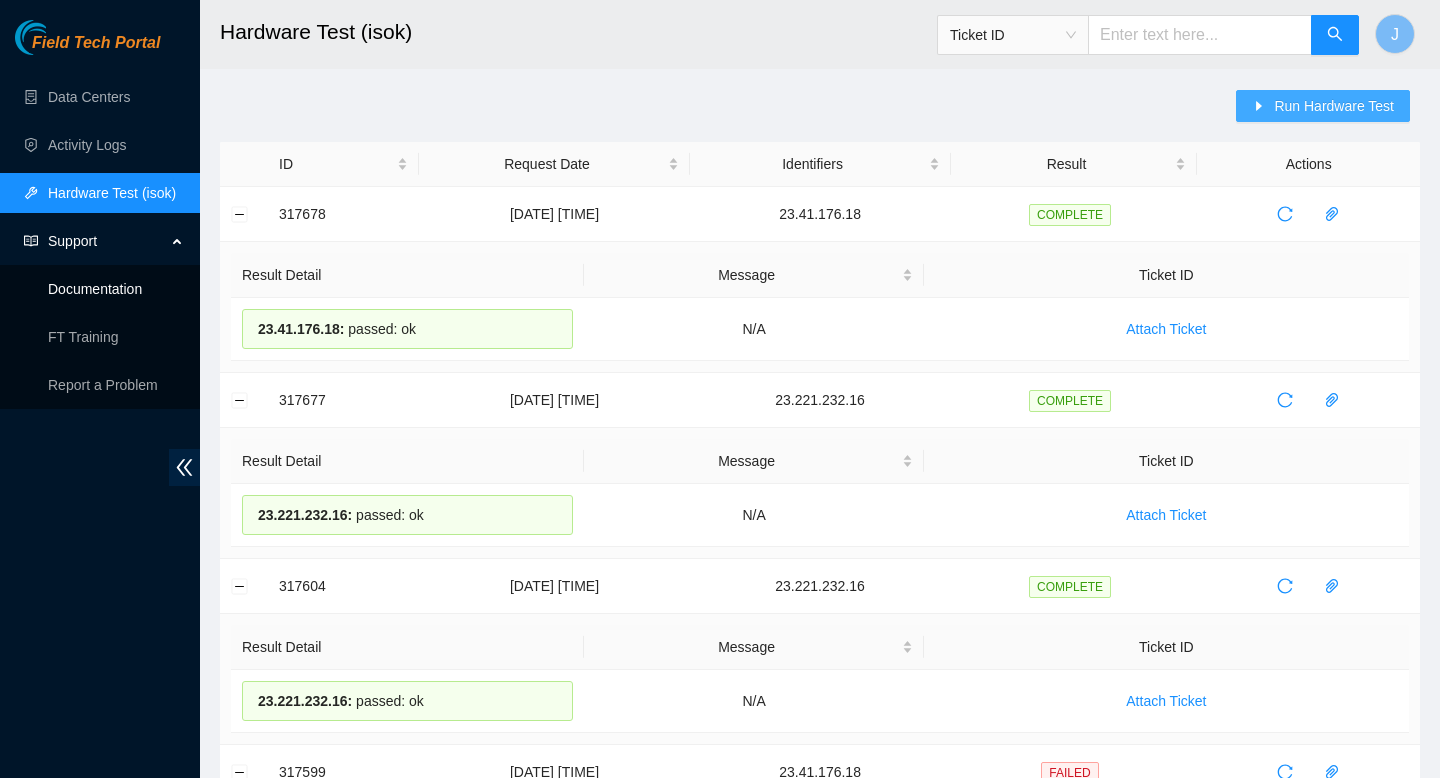 click on "Run Hardware Test" at bounding box center [1334, 106] 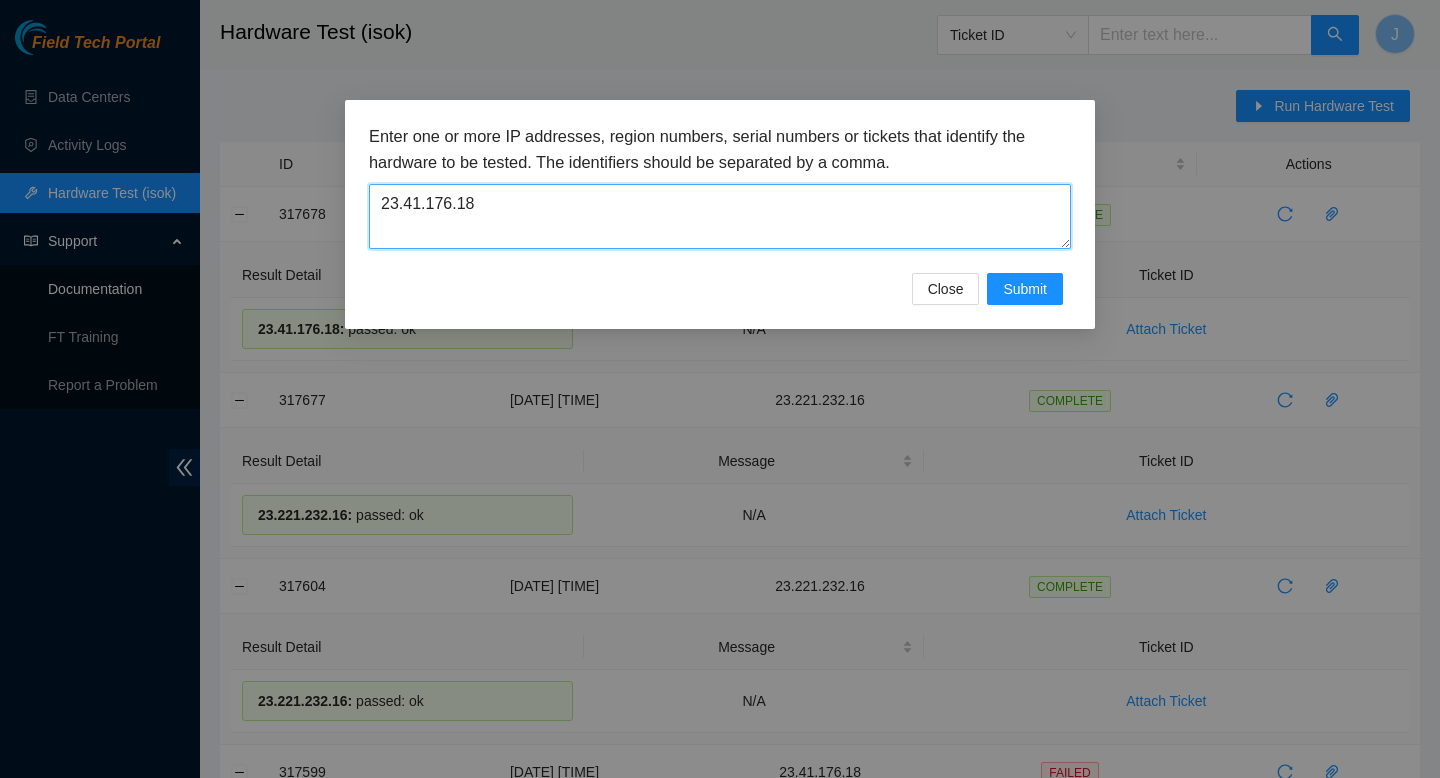 click on "23.41.176.18" at bounding box center (720, 216) 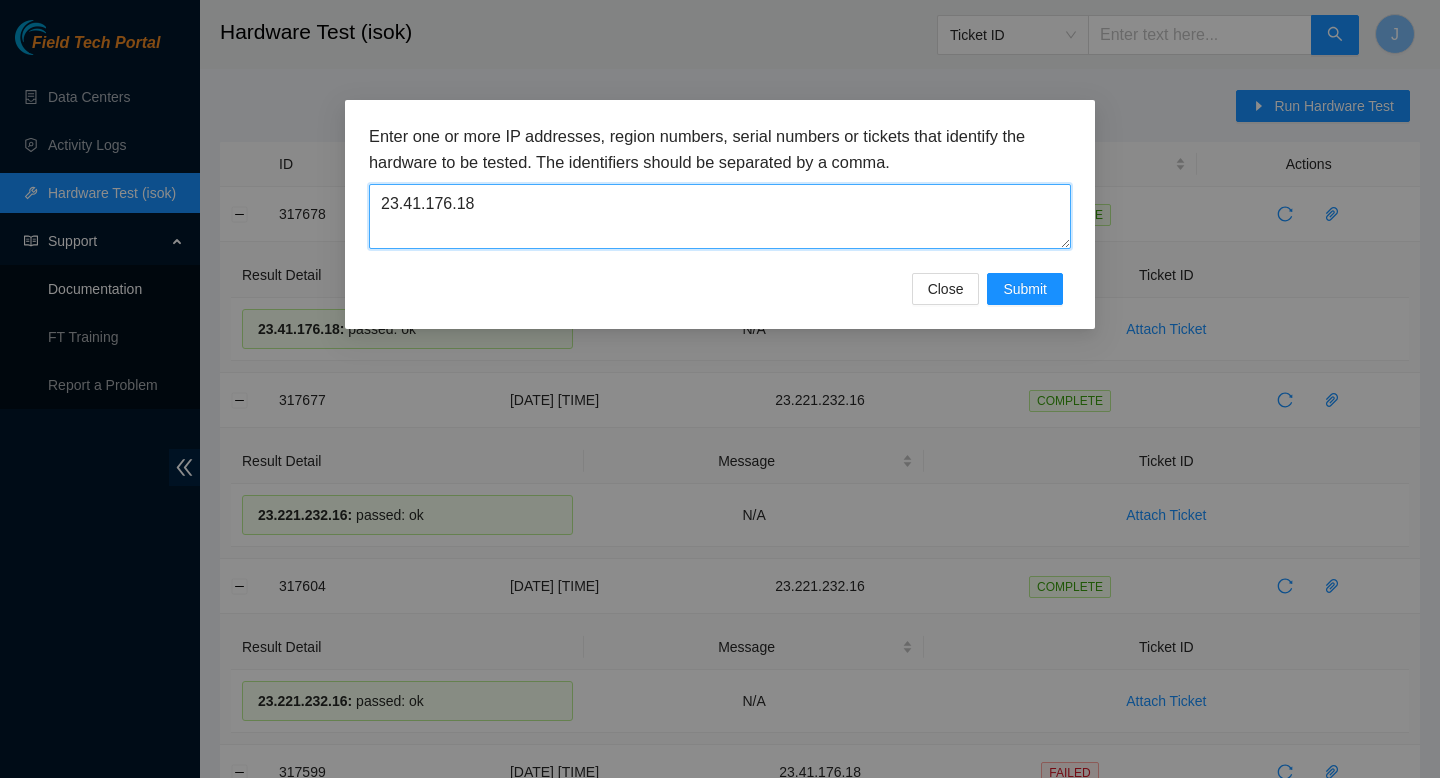 paste on "2.17.192.79" 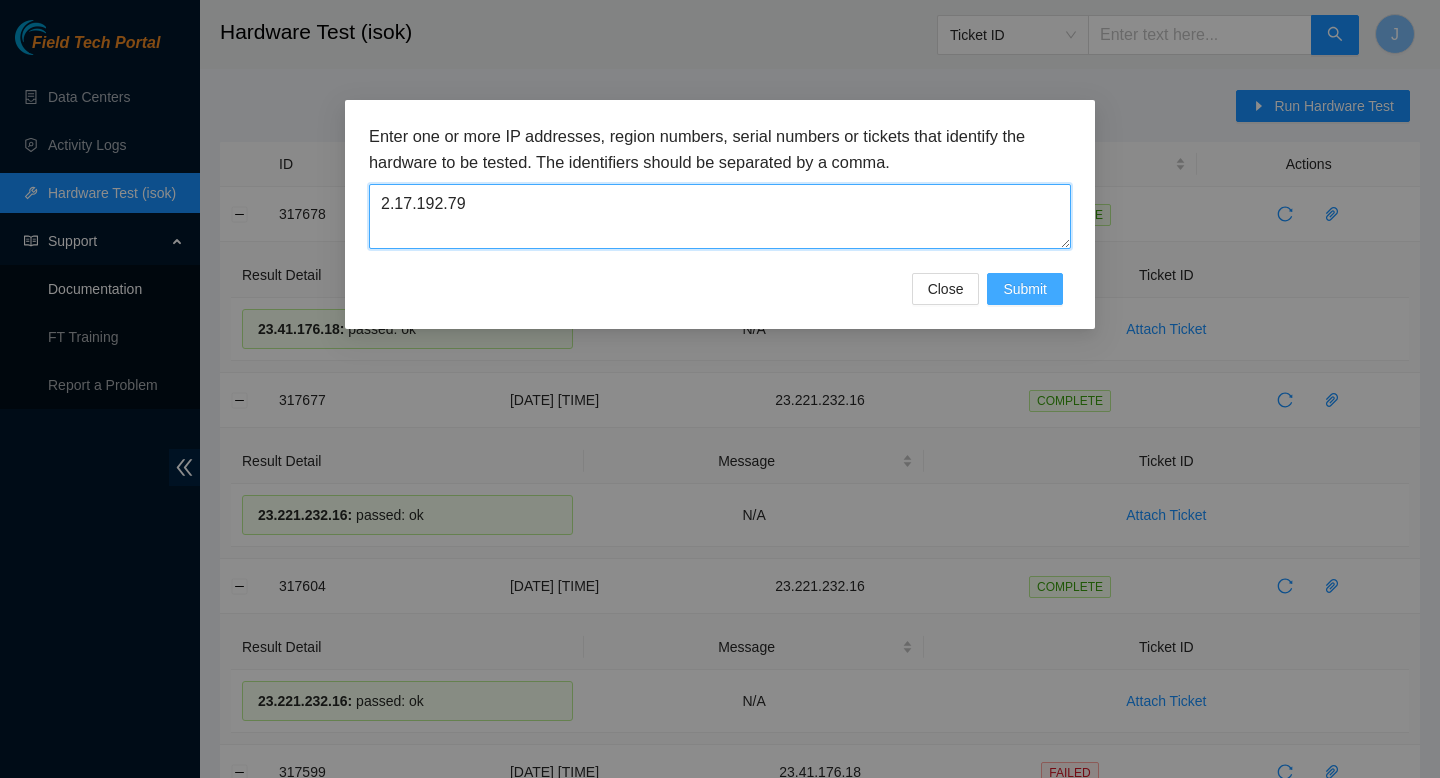 type on "2.17.192.79" 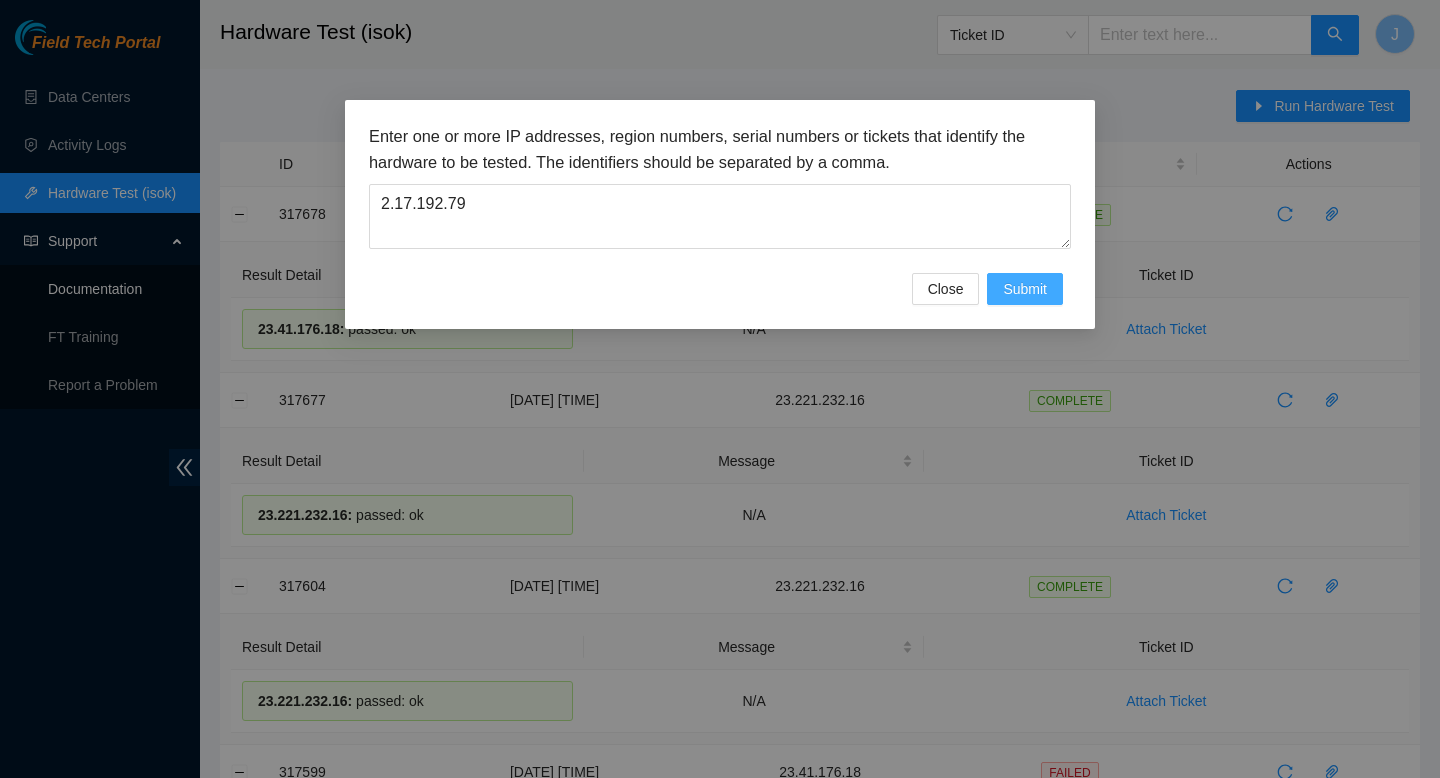 click on "Submit" at bounding box center (1025, 289) 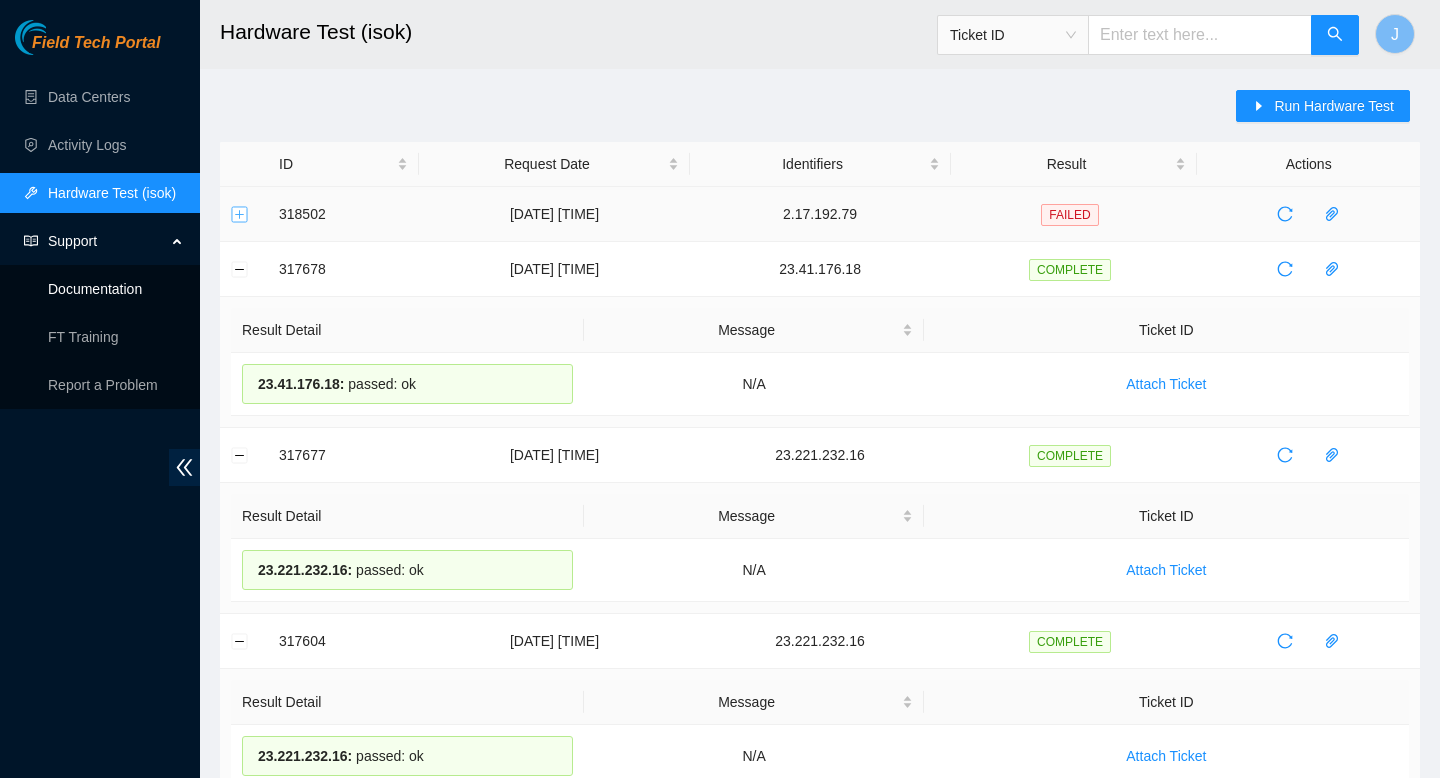 click at bounding box center [240, 214] 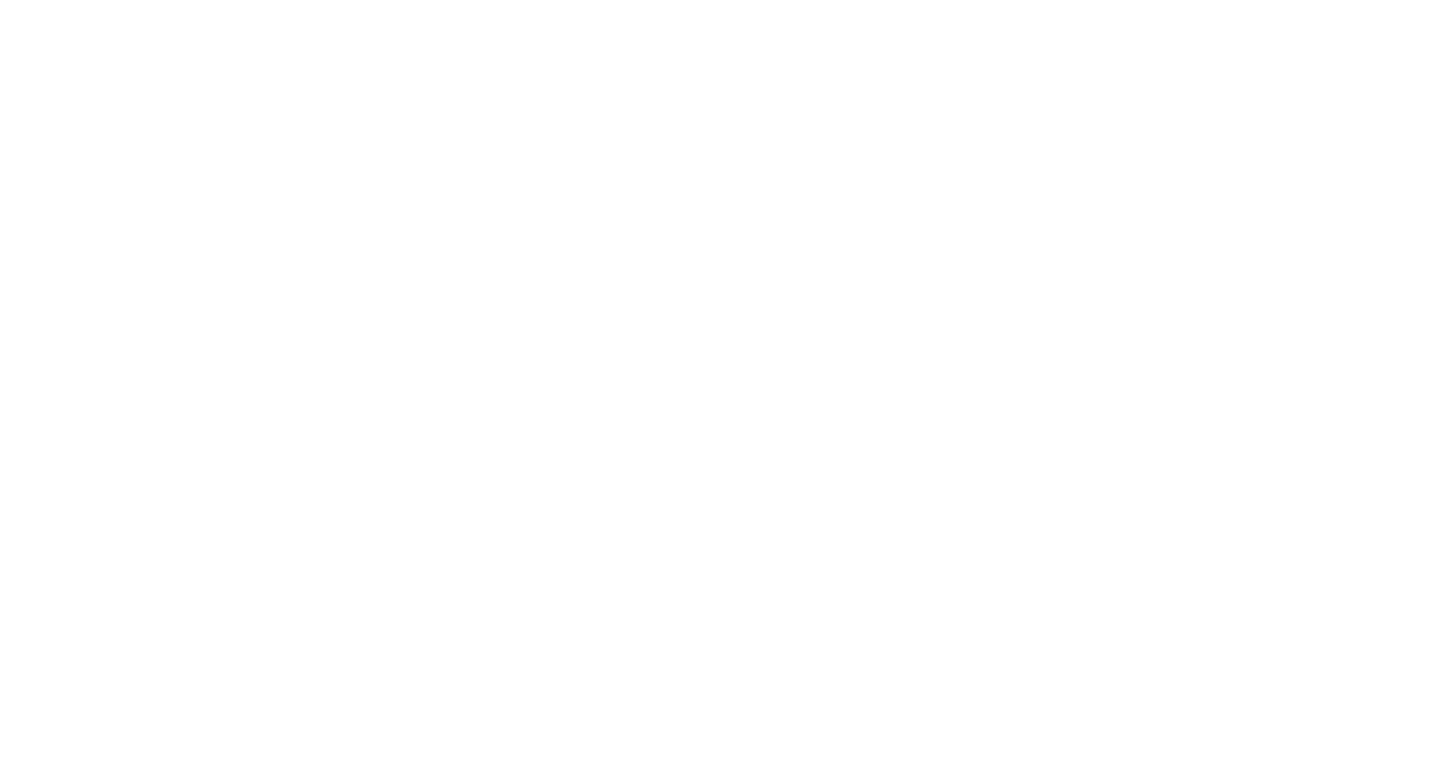 scroll, scrollTop: 0, scrollLeft: 0, axis: both 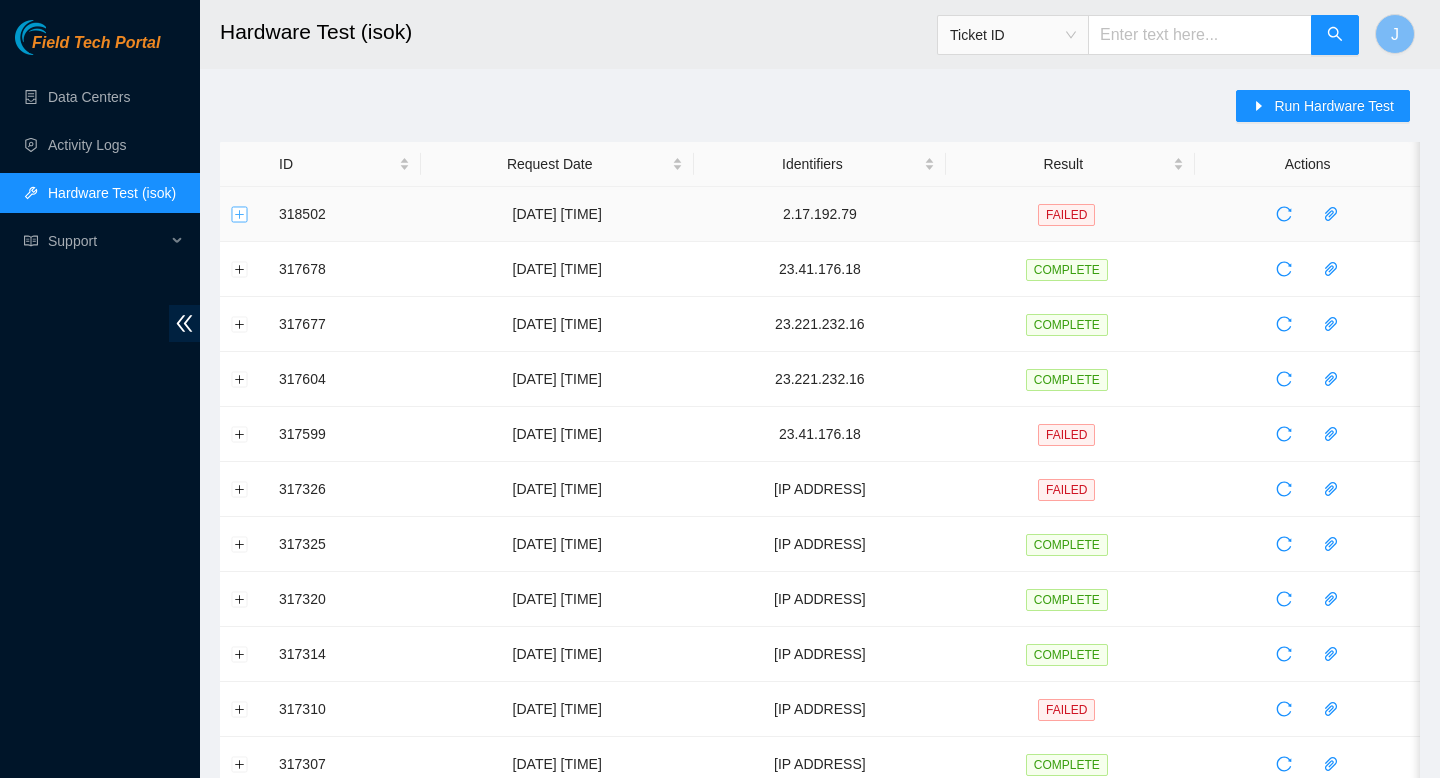 click at bounding box center (240, 214) 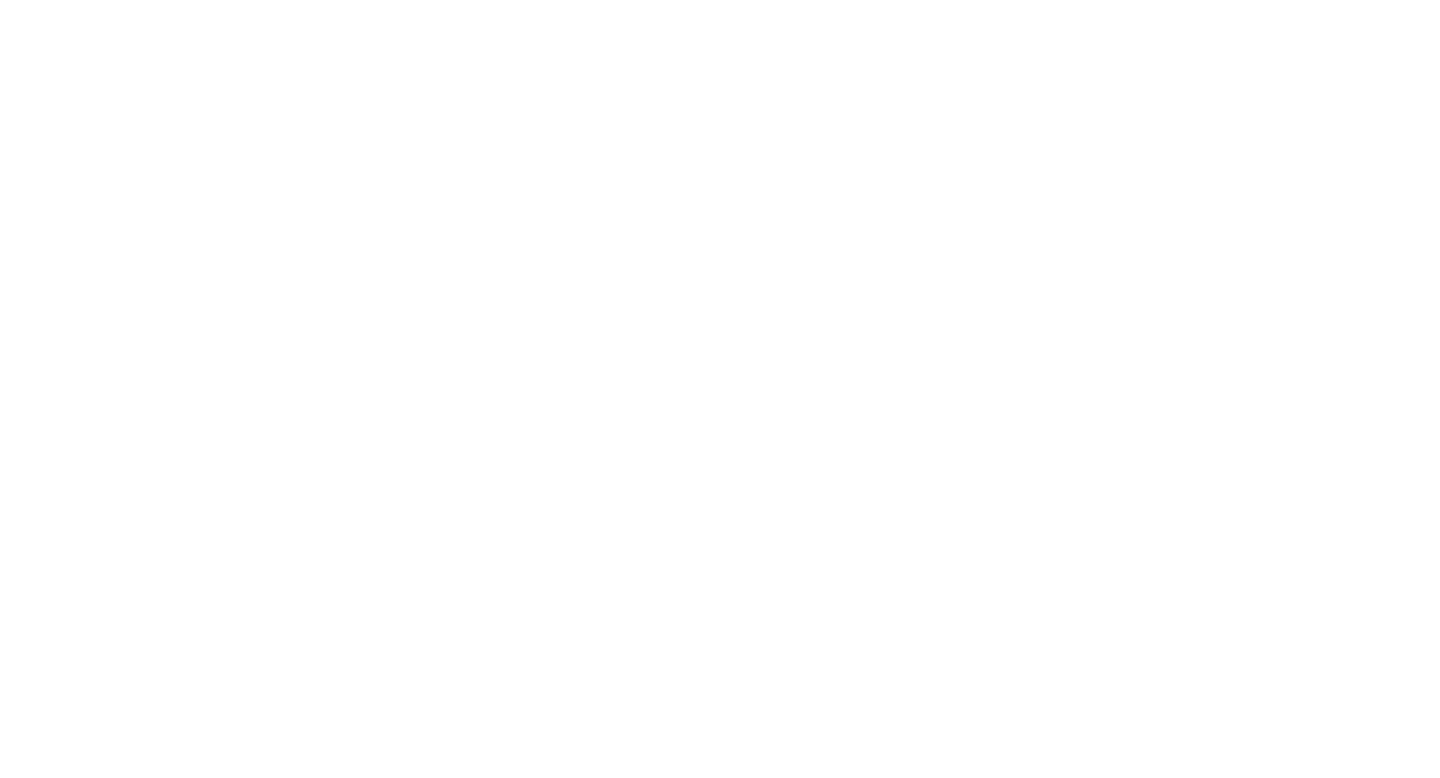 scroll, scrollTop: 0, scrollLeft: 0, axis: both 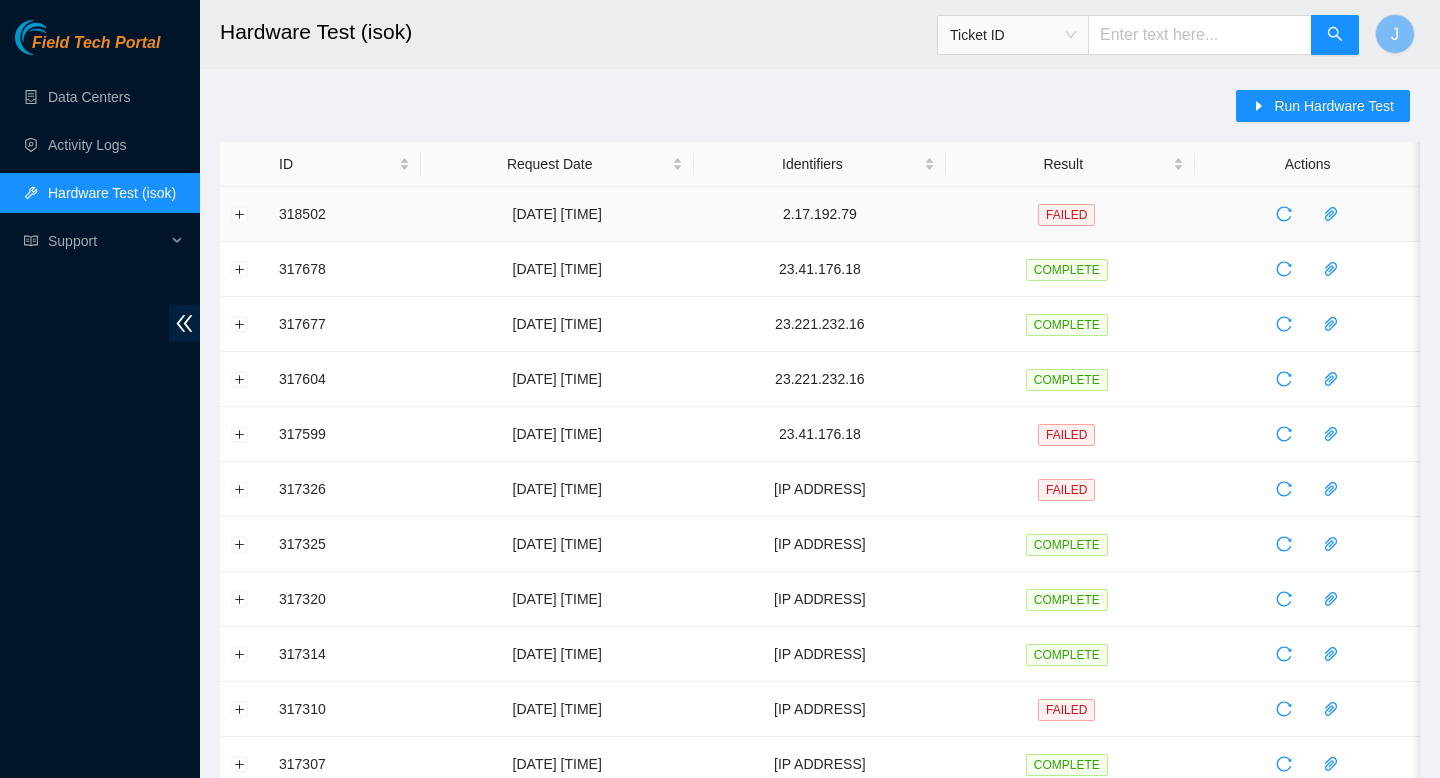 click on "2.17.192.79" at bounding box center (820, 214) 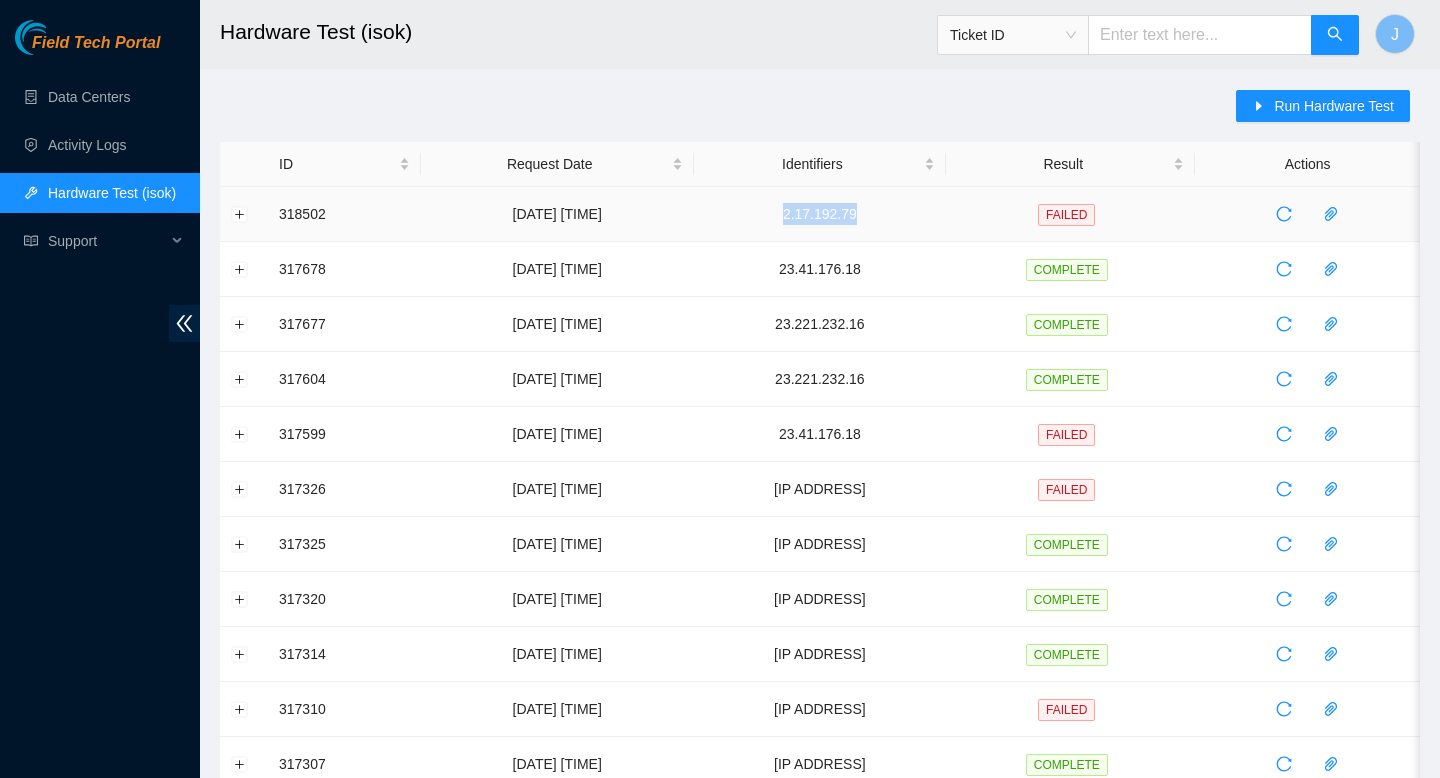 click on "2.17.192.79" at bounding box center (820, 214) 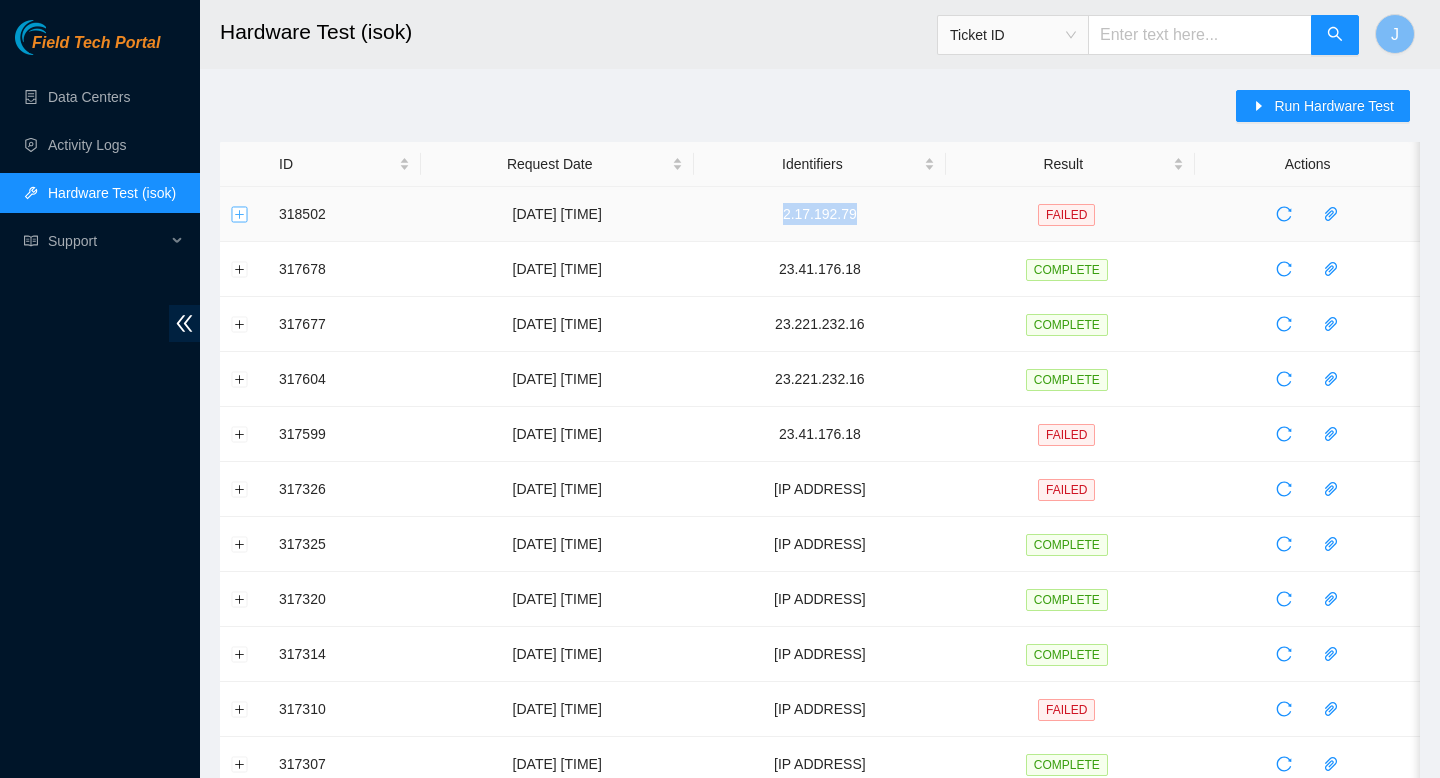 click at bounding box center [240, 214] 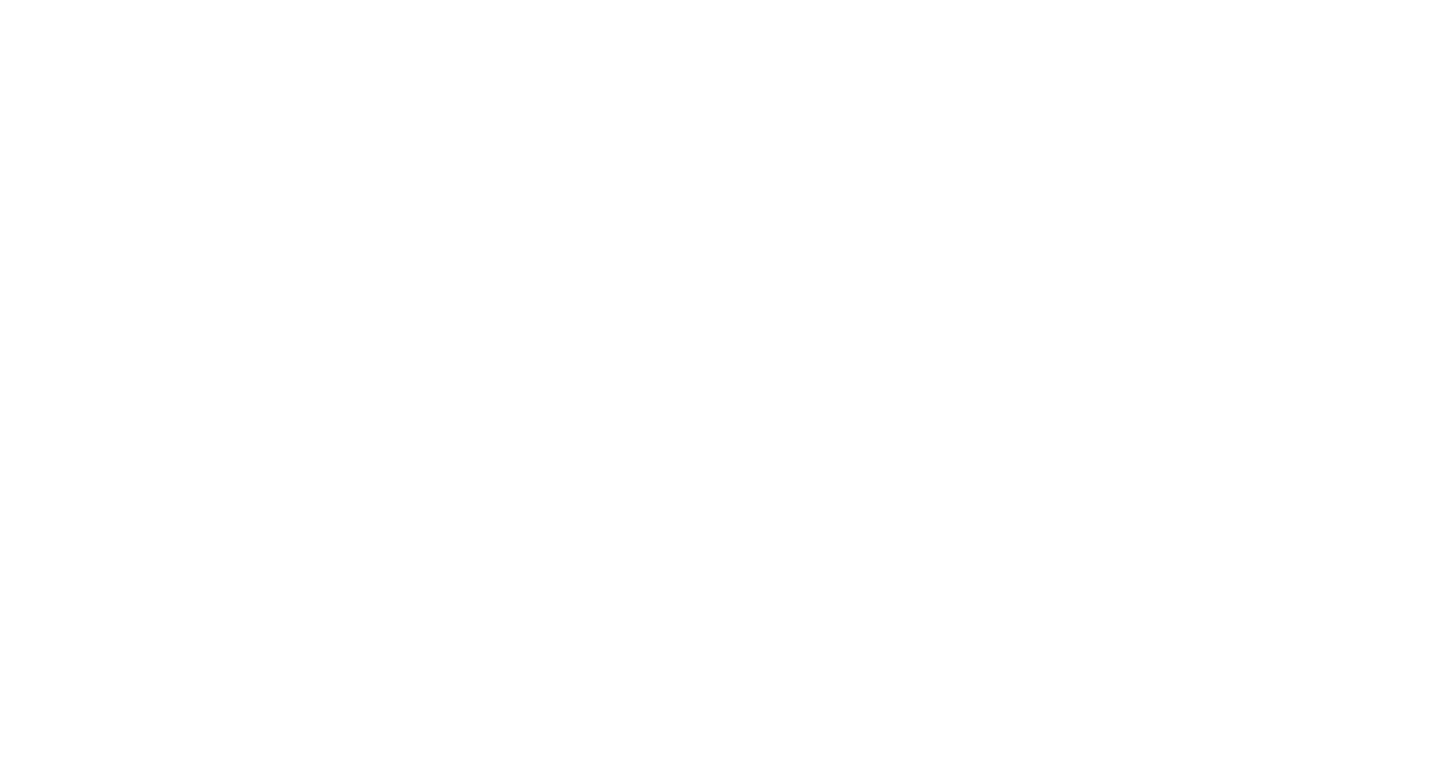 scroll, scrollTop: 0, scrollLeft: 0, axis: both 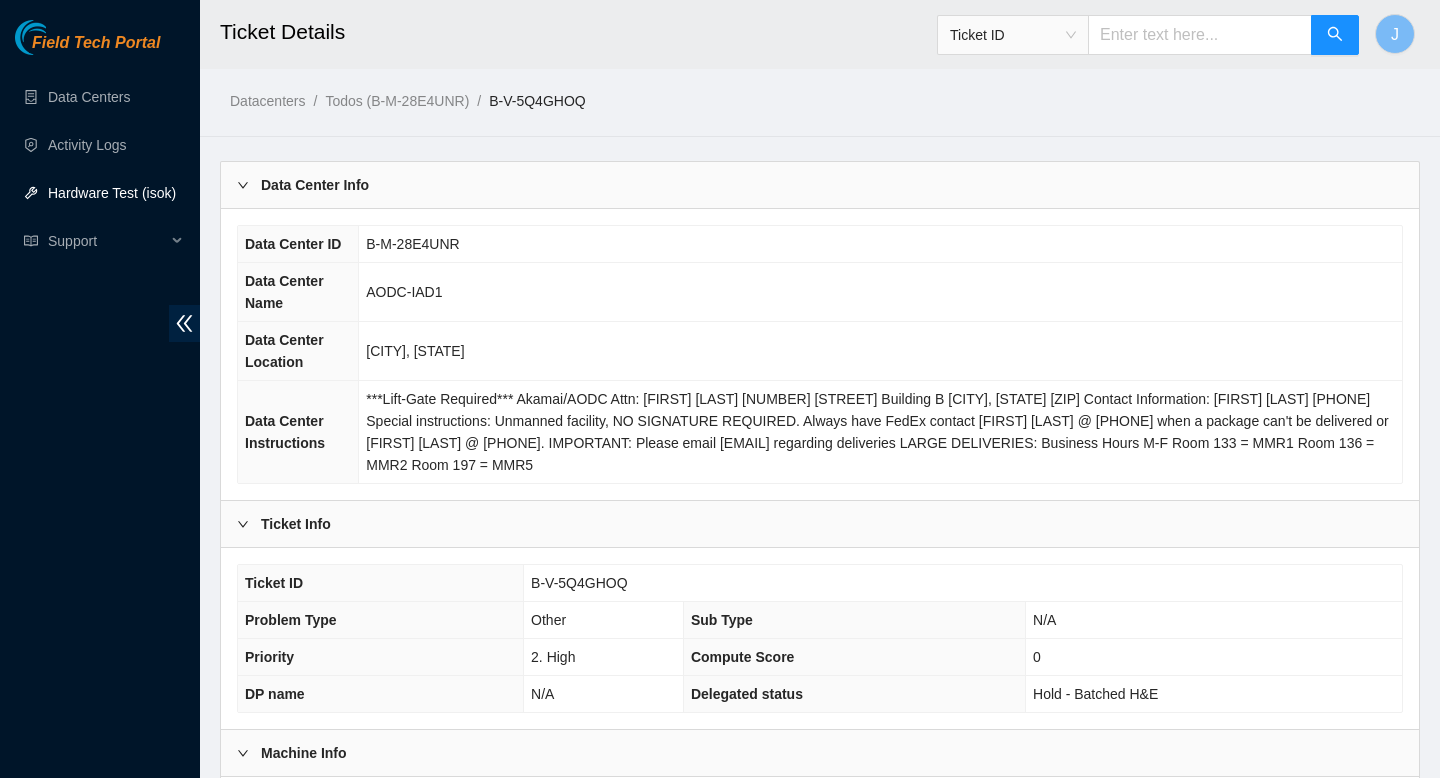 click on "Hardware Test (isok)" at bounding box center [112, 193] 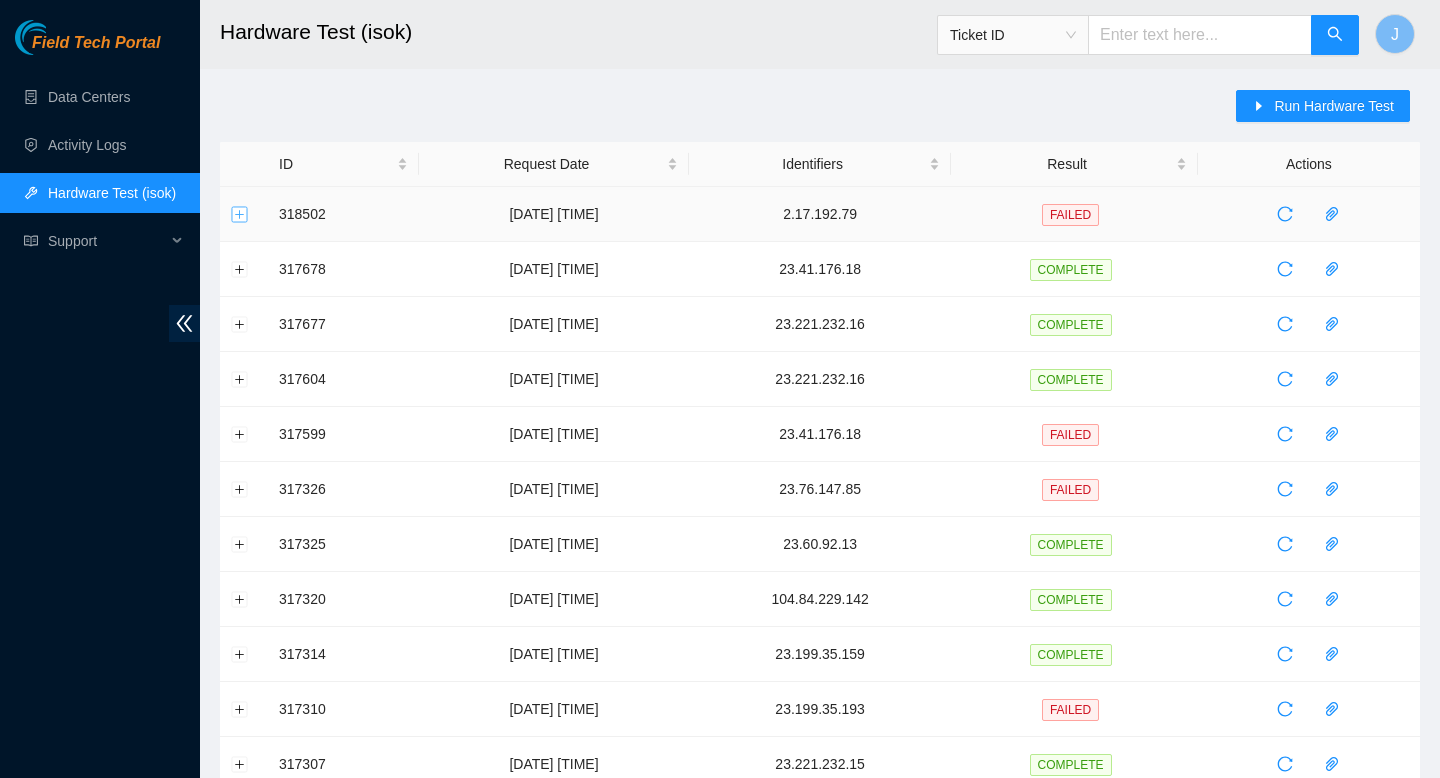 click at bounding box center [240, 214] 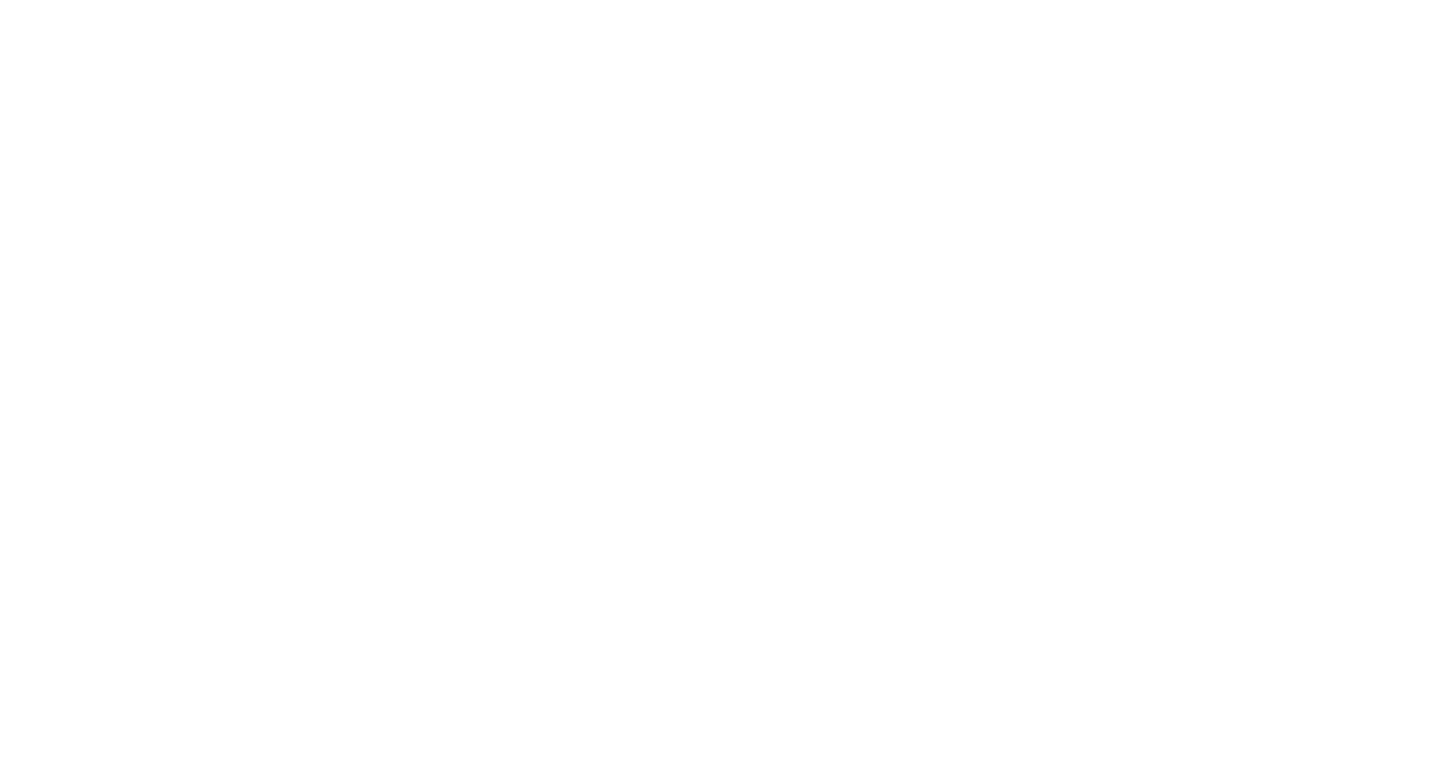 click at bounding box center [720, 389] 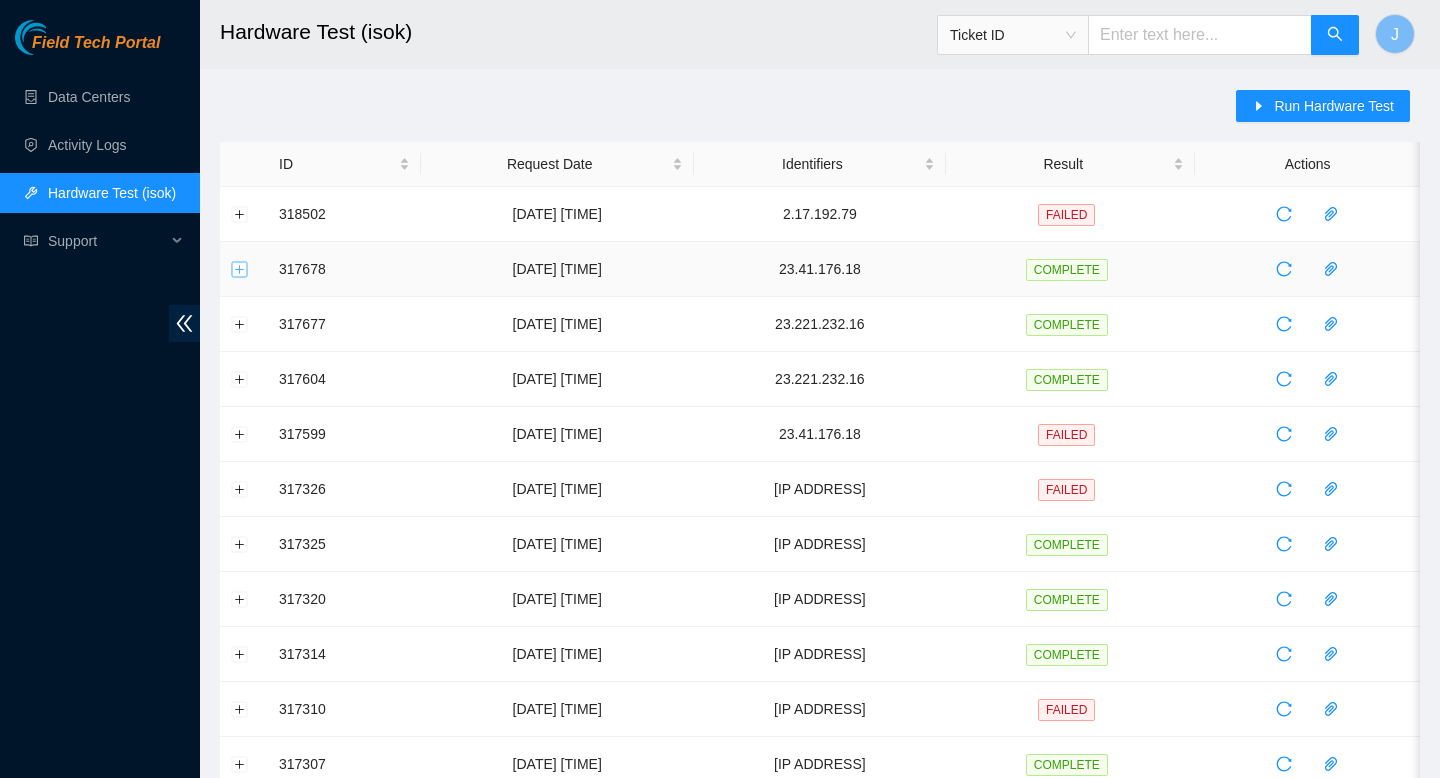 click at bounding box center (240, 269) 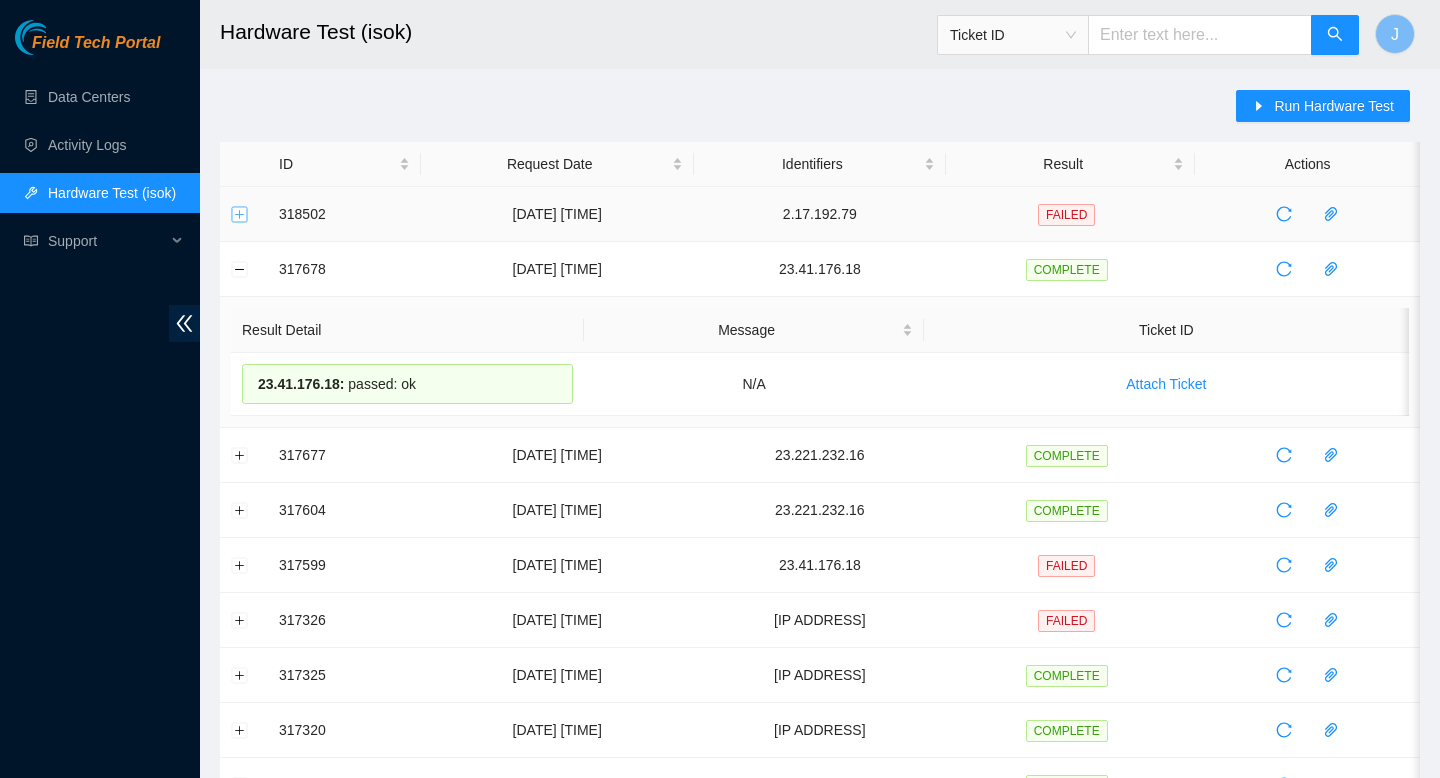 click at bounding box center [240, 214] 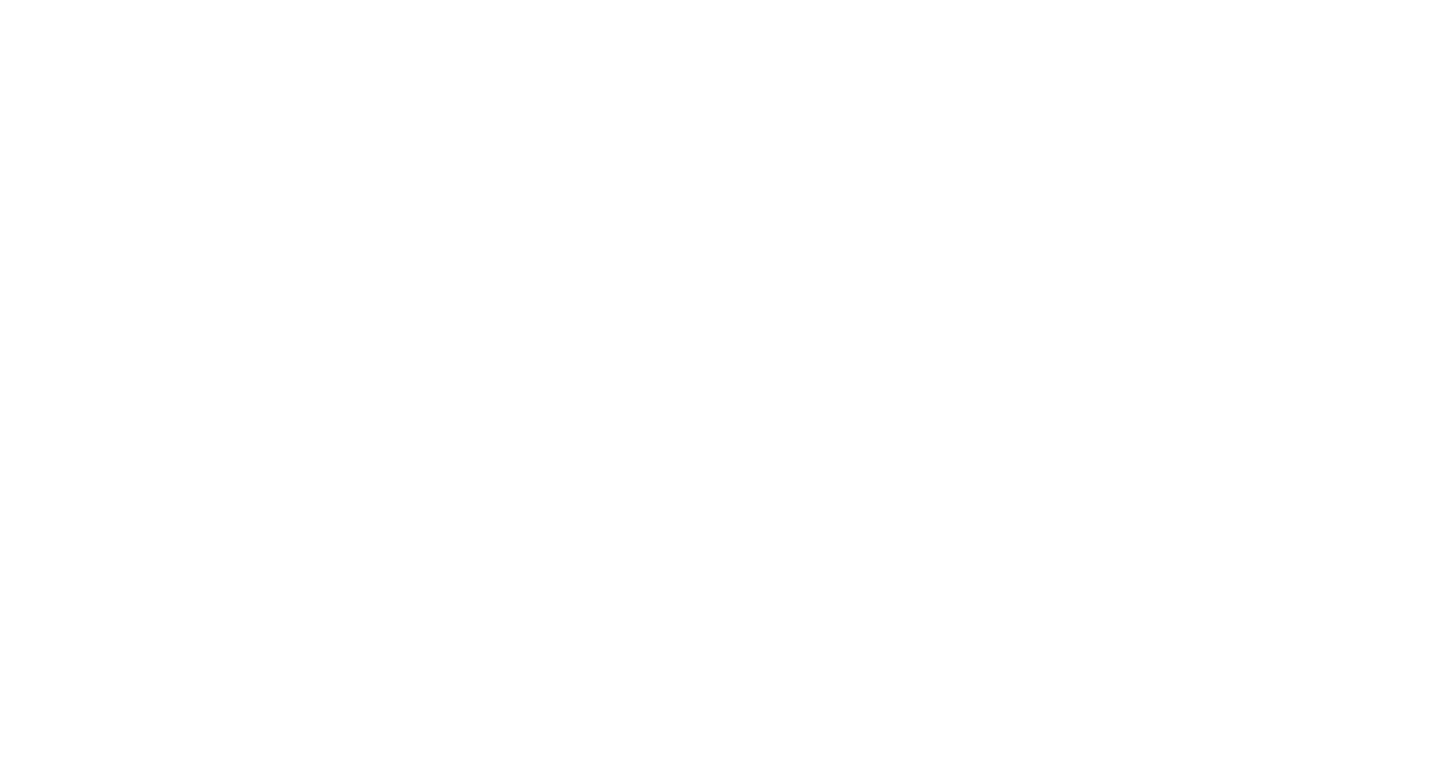 scroll, scrollTop: 0, scrollLeft: 0, axis: both 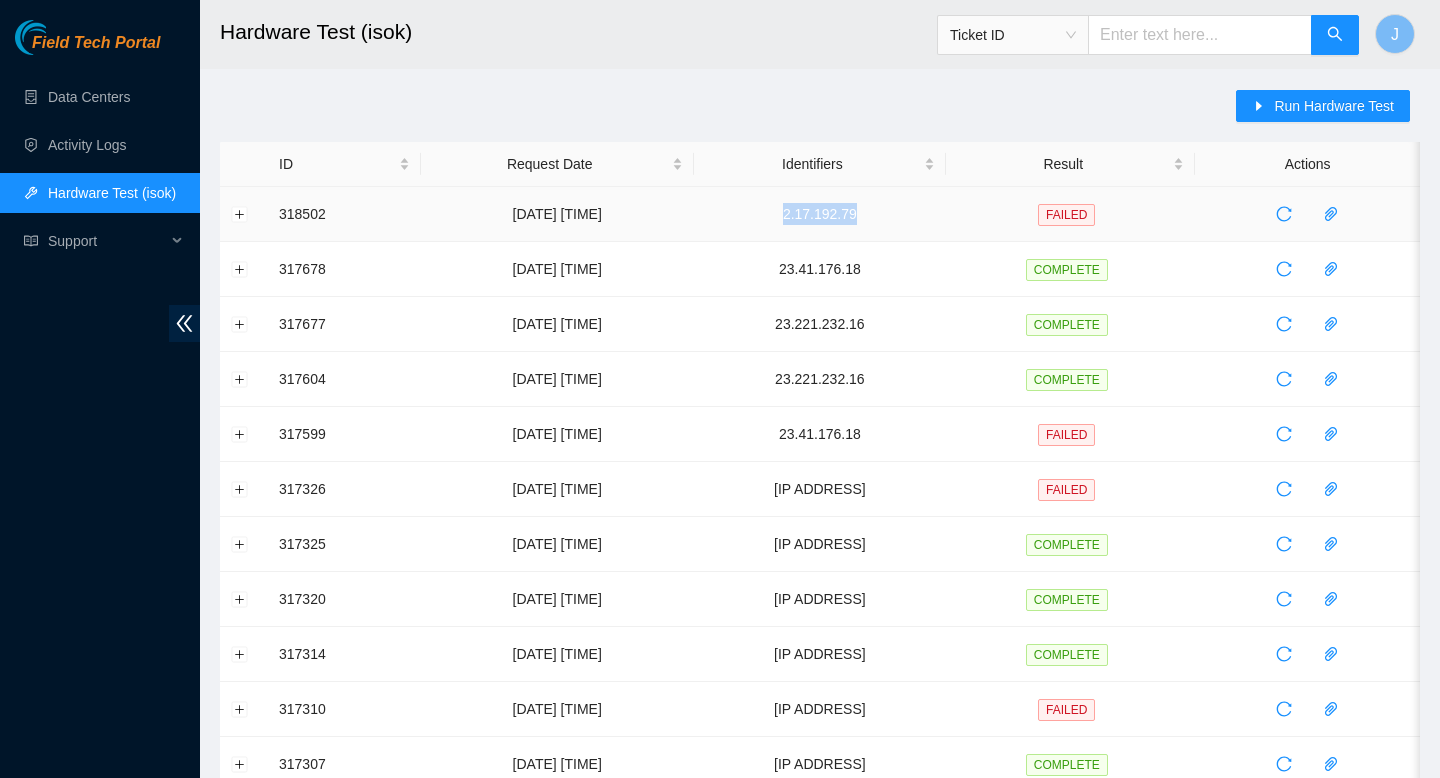 drag, startPoint x: 917, startPoint y: 214, endPoint x: 835, endPoint y: 219, distance: 82.1523 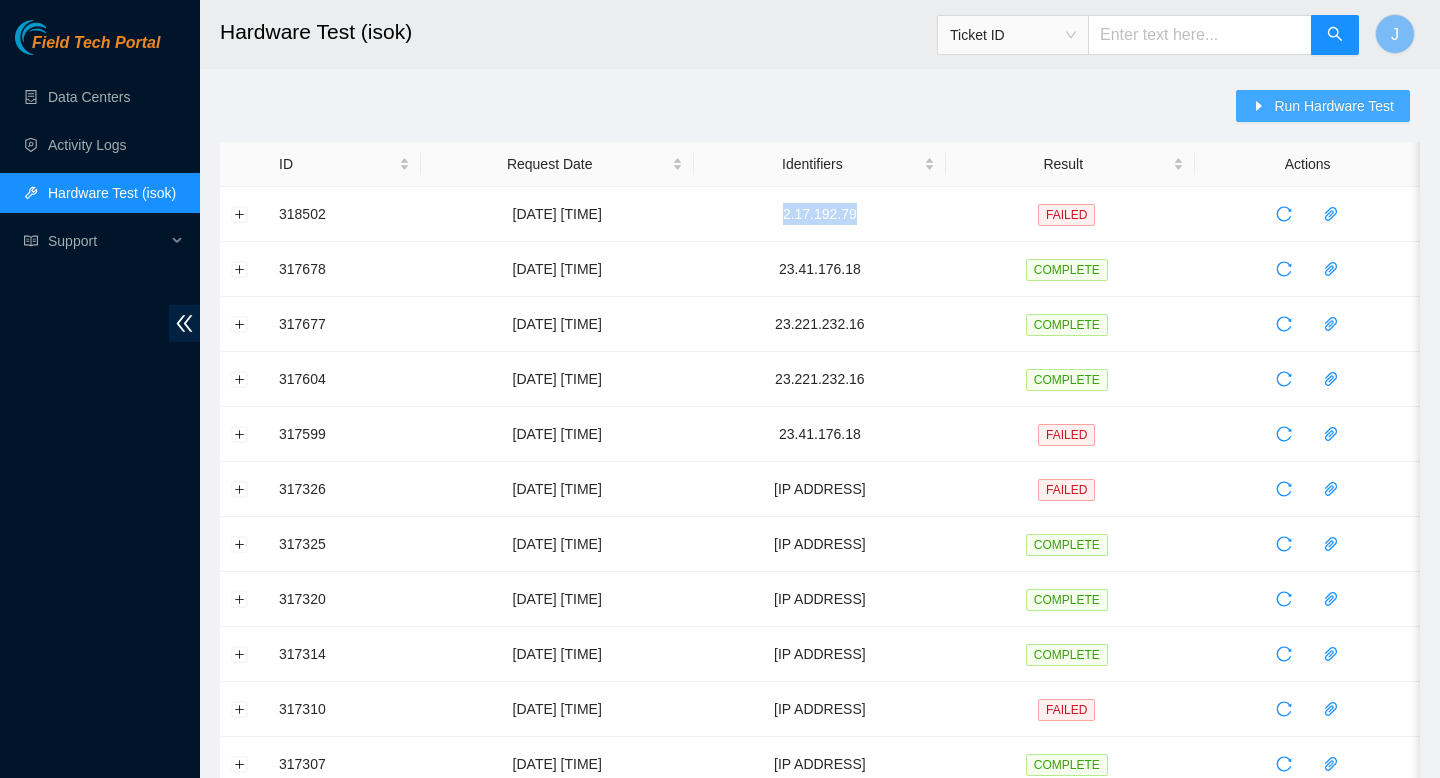 click on "Run Hardware Test" at bounding box center (1334, 106) 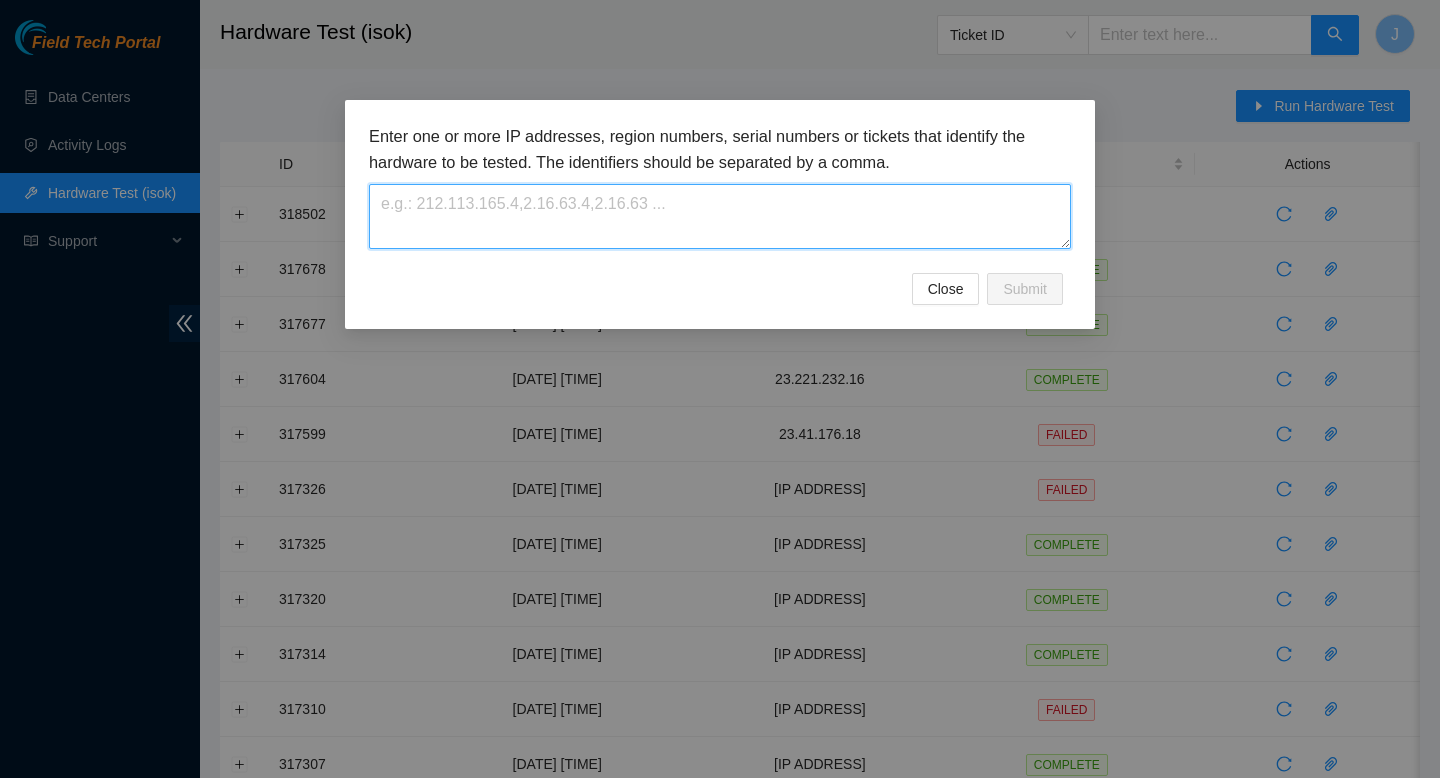 paste on "2.17.192.79" 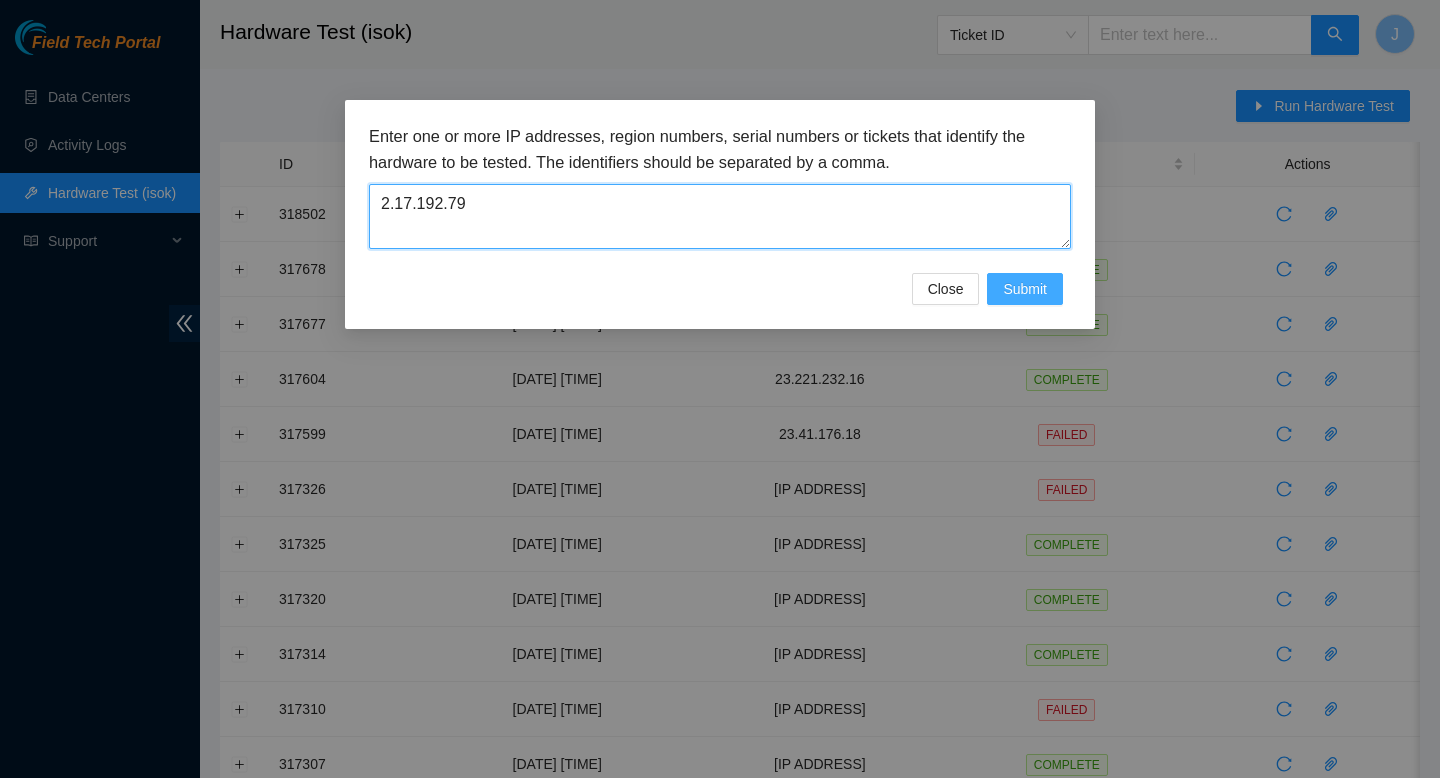 type on "2.17.192.79" 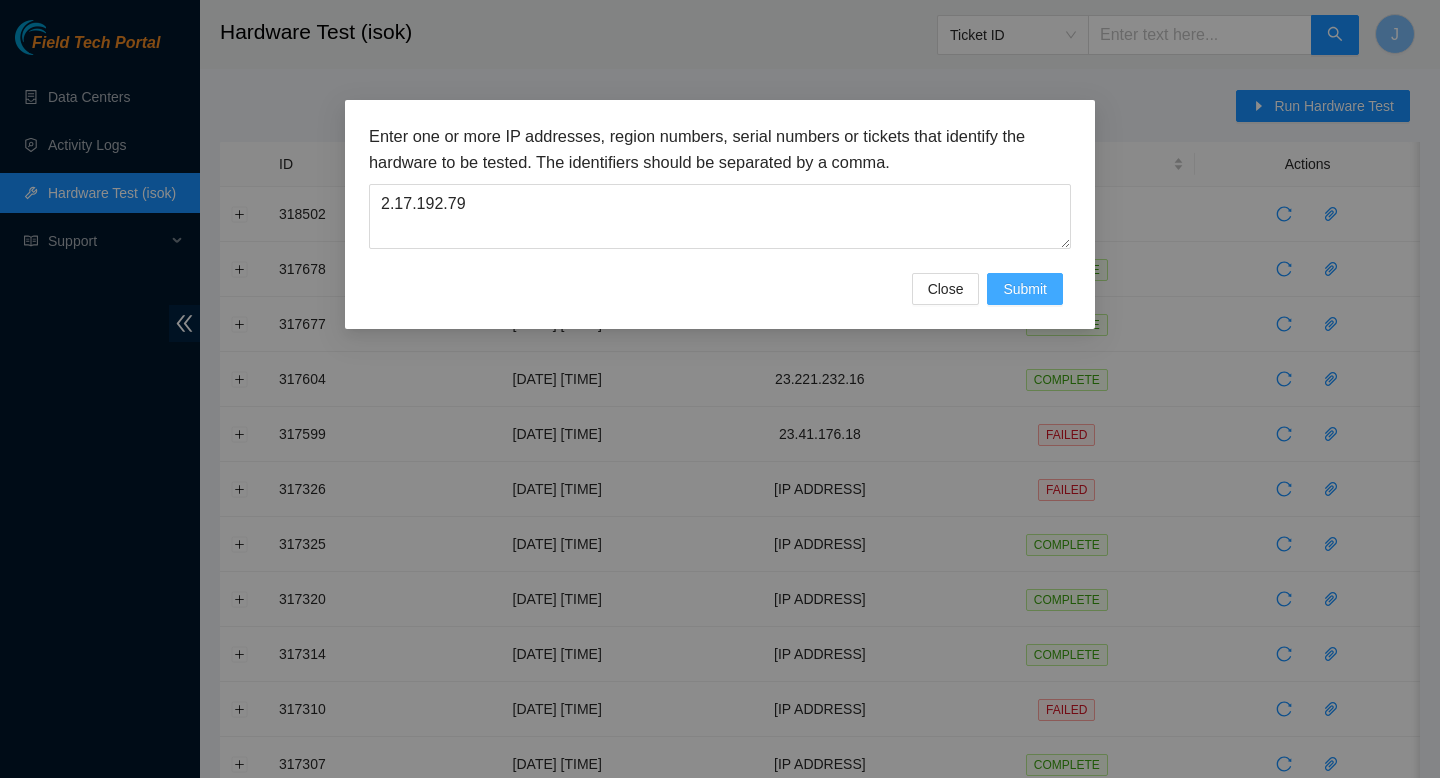 click on "Submit" at bounding box center [1025, 289] 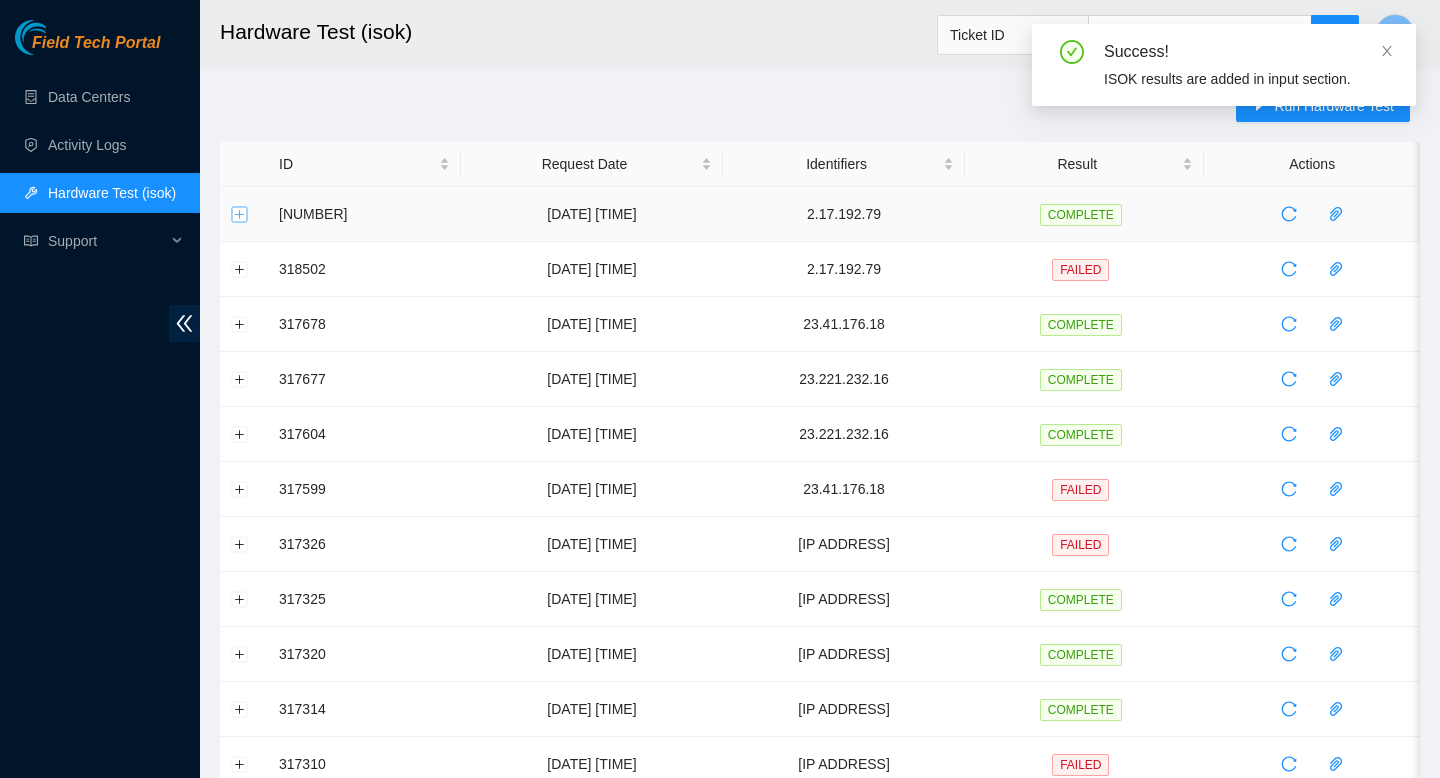 click at bounding box center [240, 214] 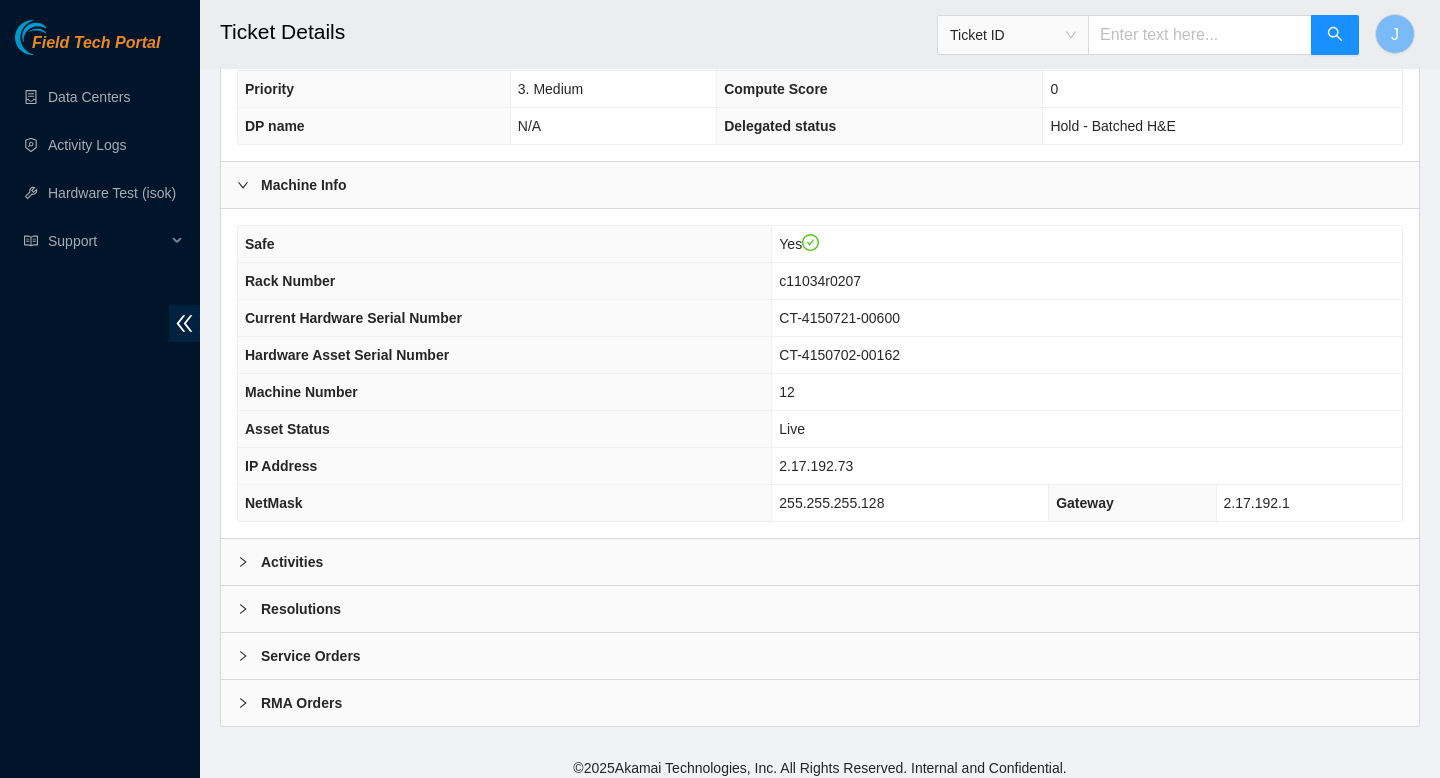 scroll, scrollTop: 469, scrollLeft: 0, axis: vertical 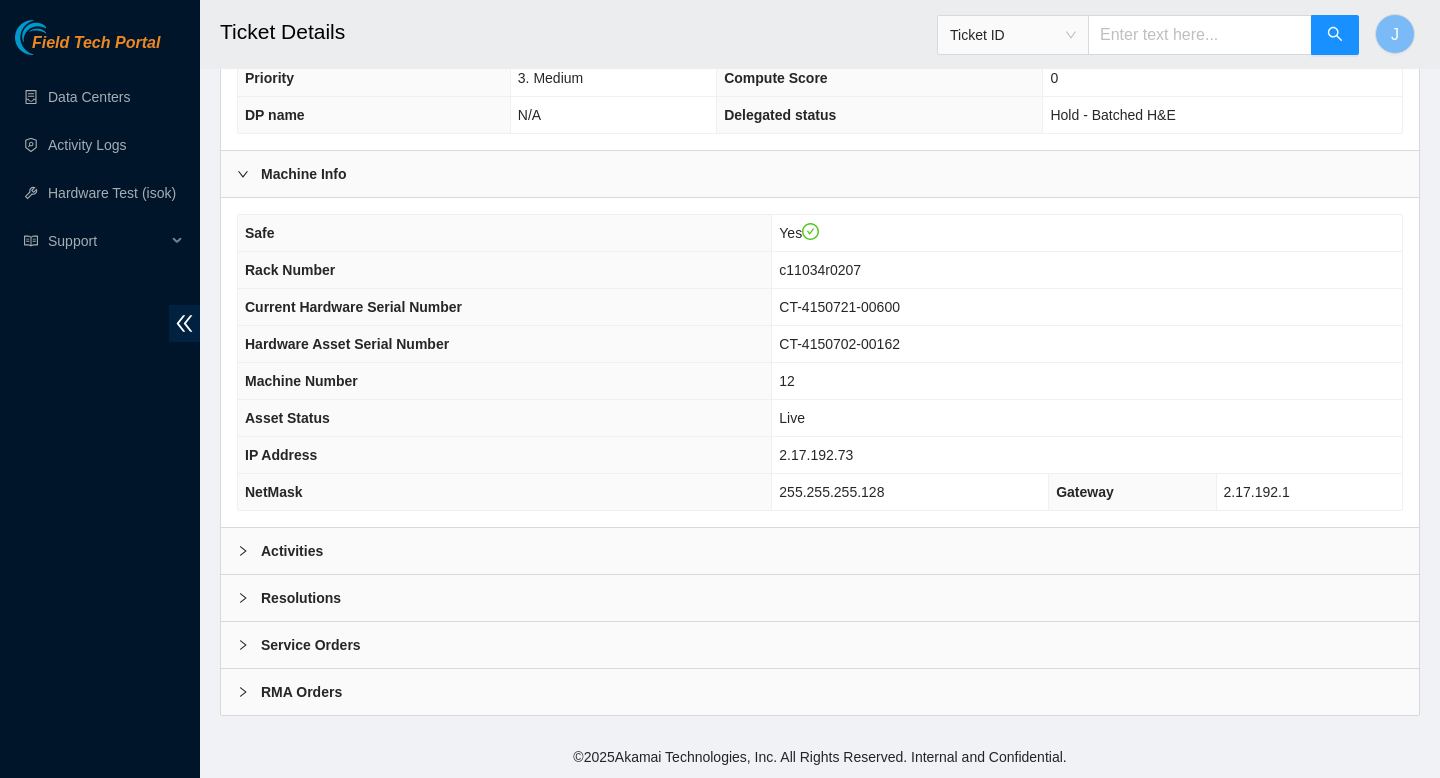 click on "Activities" at bounding box center (820, 551) 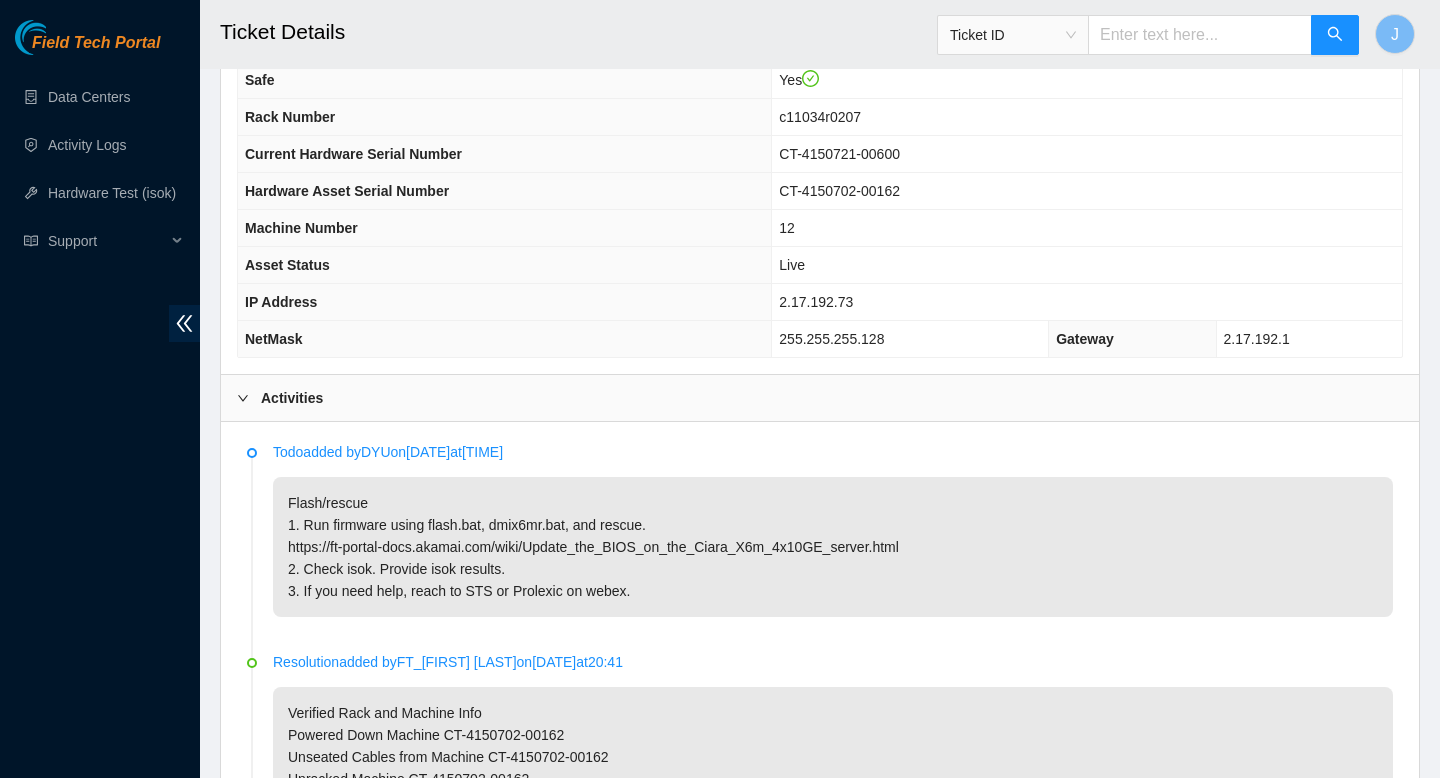 scroll, scrollTop: 624, scrollLeft: 0, axis: vertical 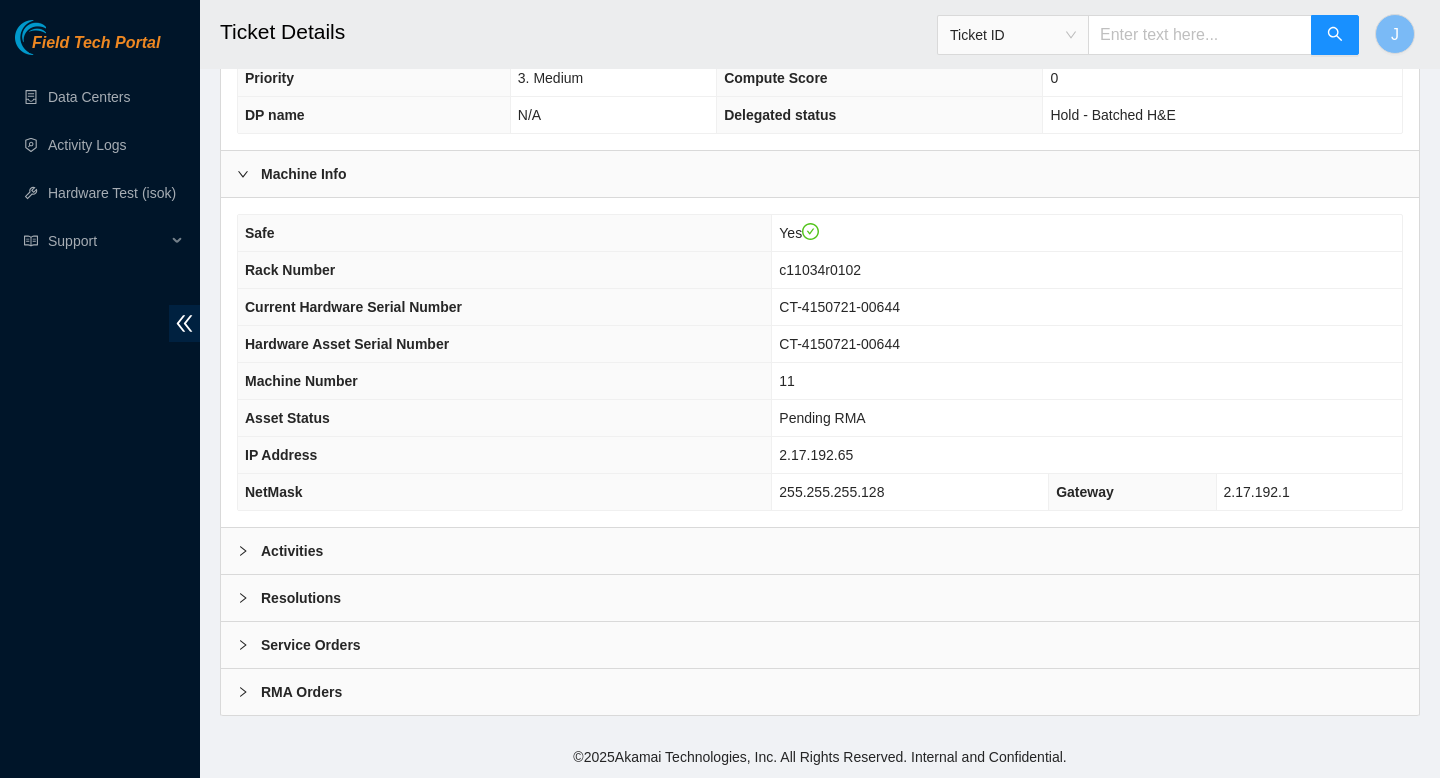 click on "Activities" at bounding box center [820, 551] 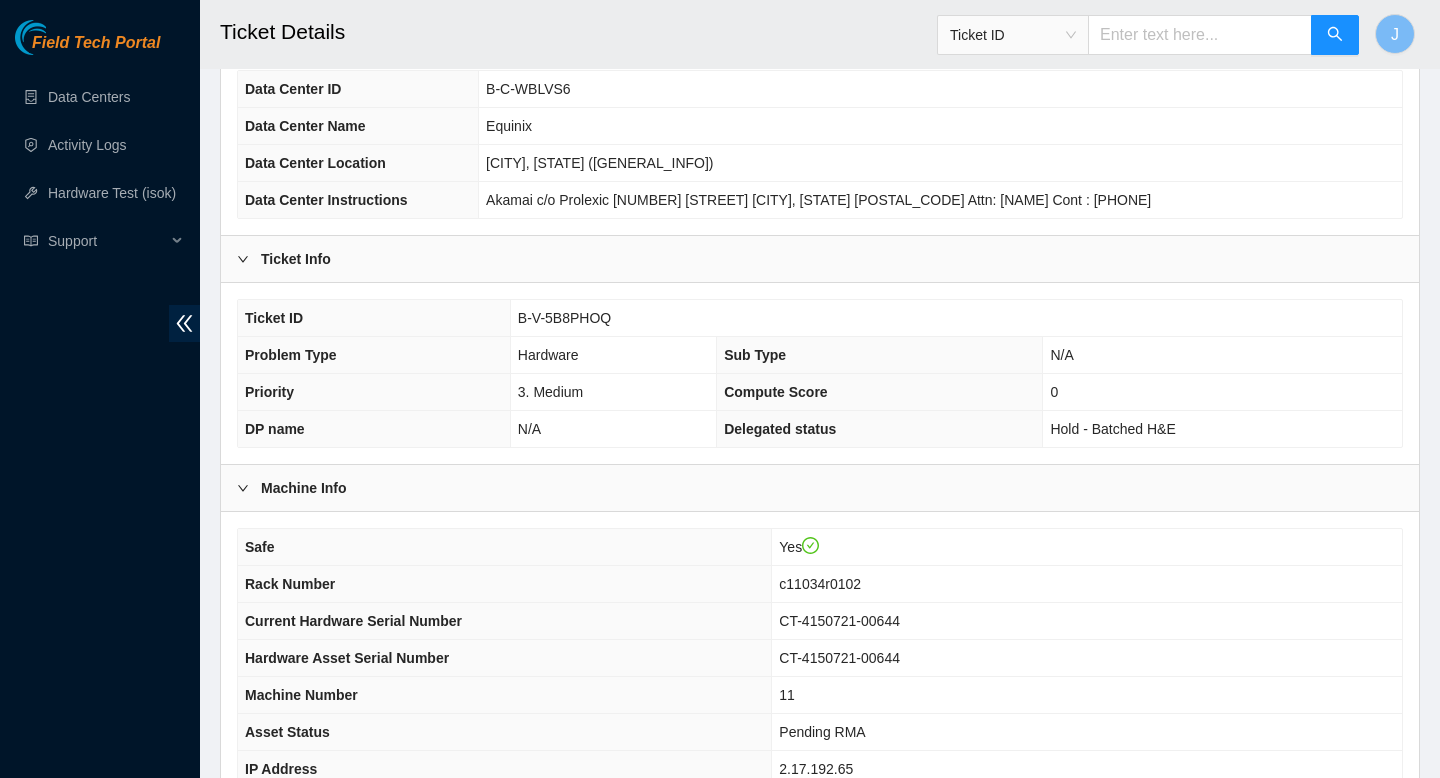 scroll, scrollTop: 0, scrollLeft: 0, axis: both 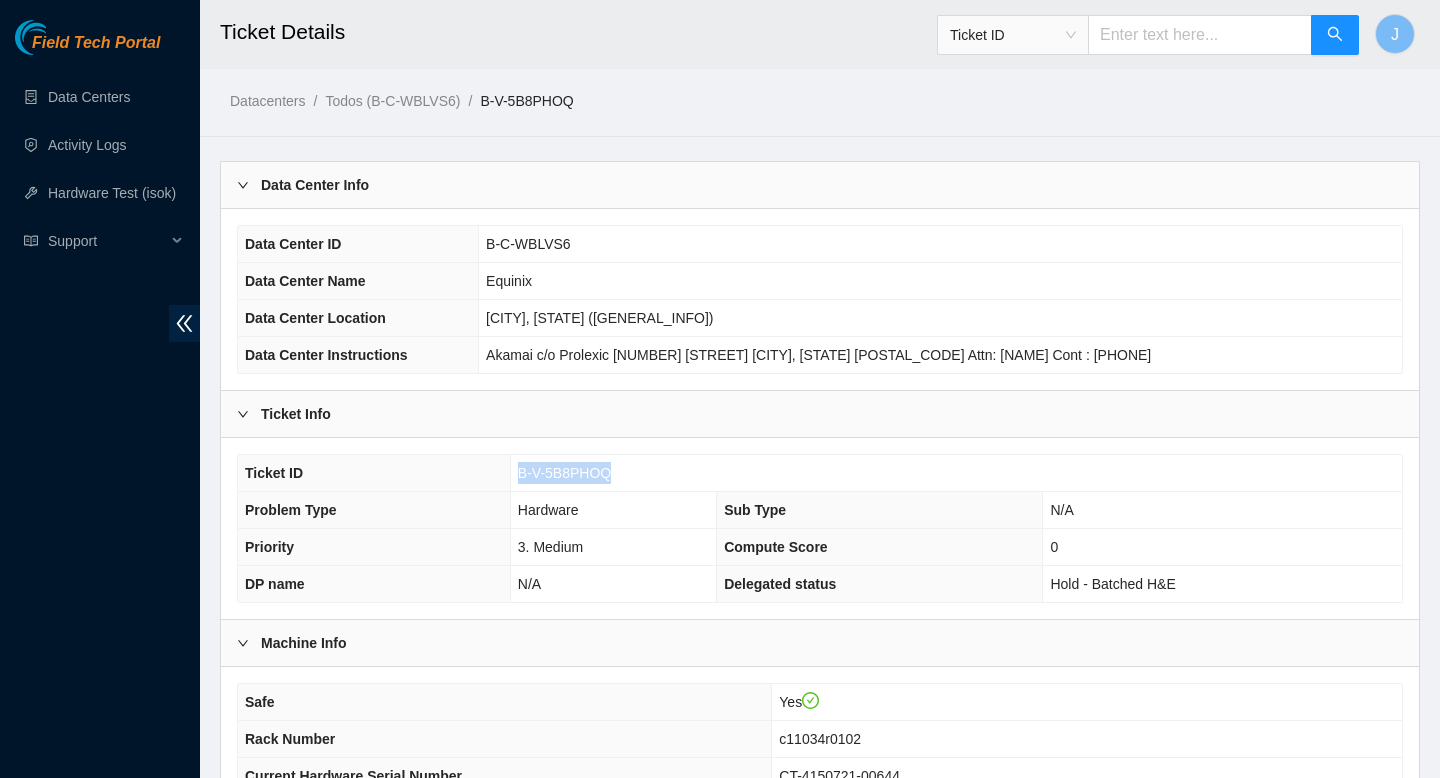 drag, startPoint x: 631, startPoint y: 477, endPoint x: 489, endPoint y: 465, distance: 142.50613 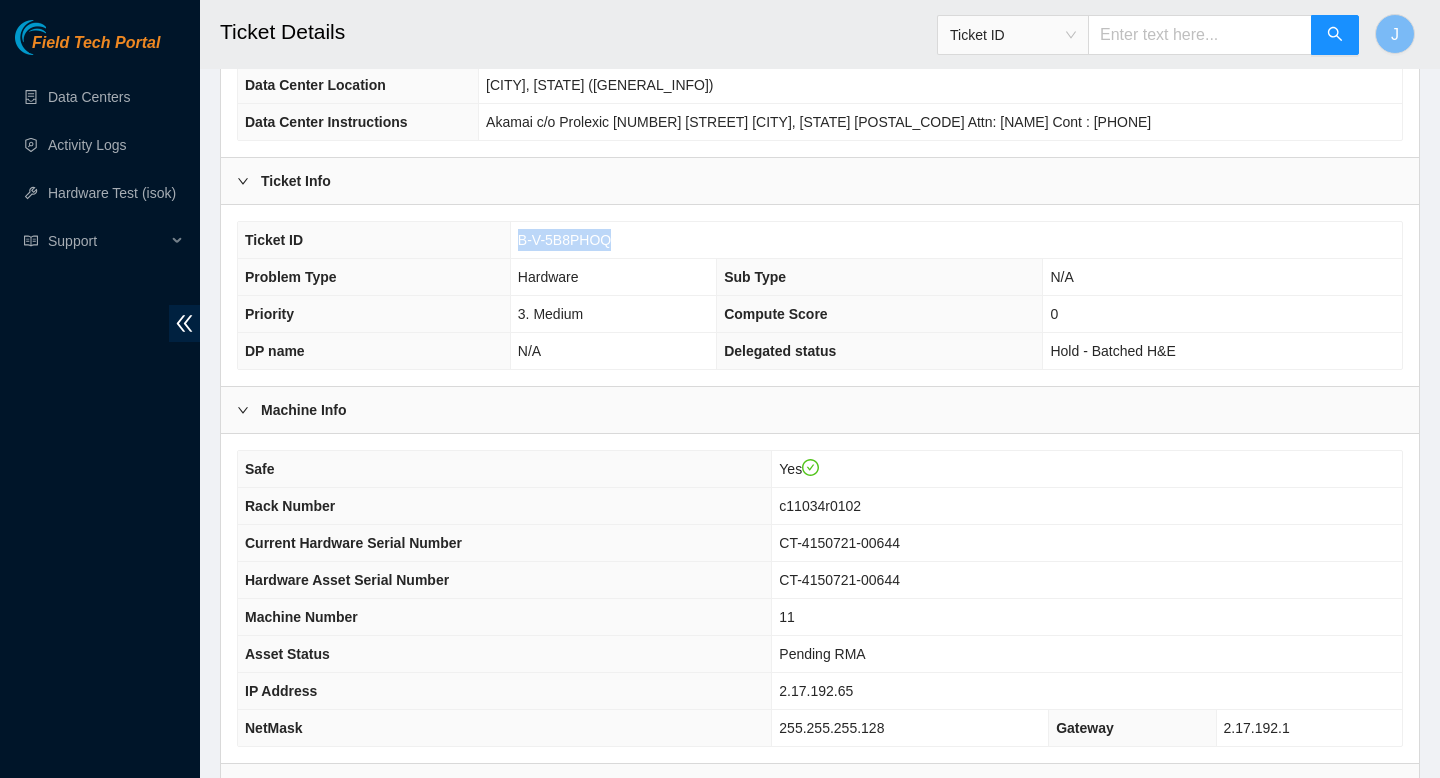 scroll, scrollTop: 245, scrollLeft: 0, axis: vertical 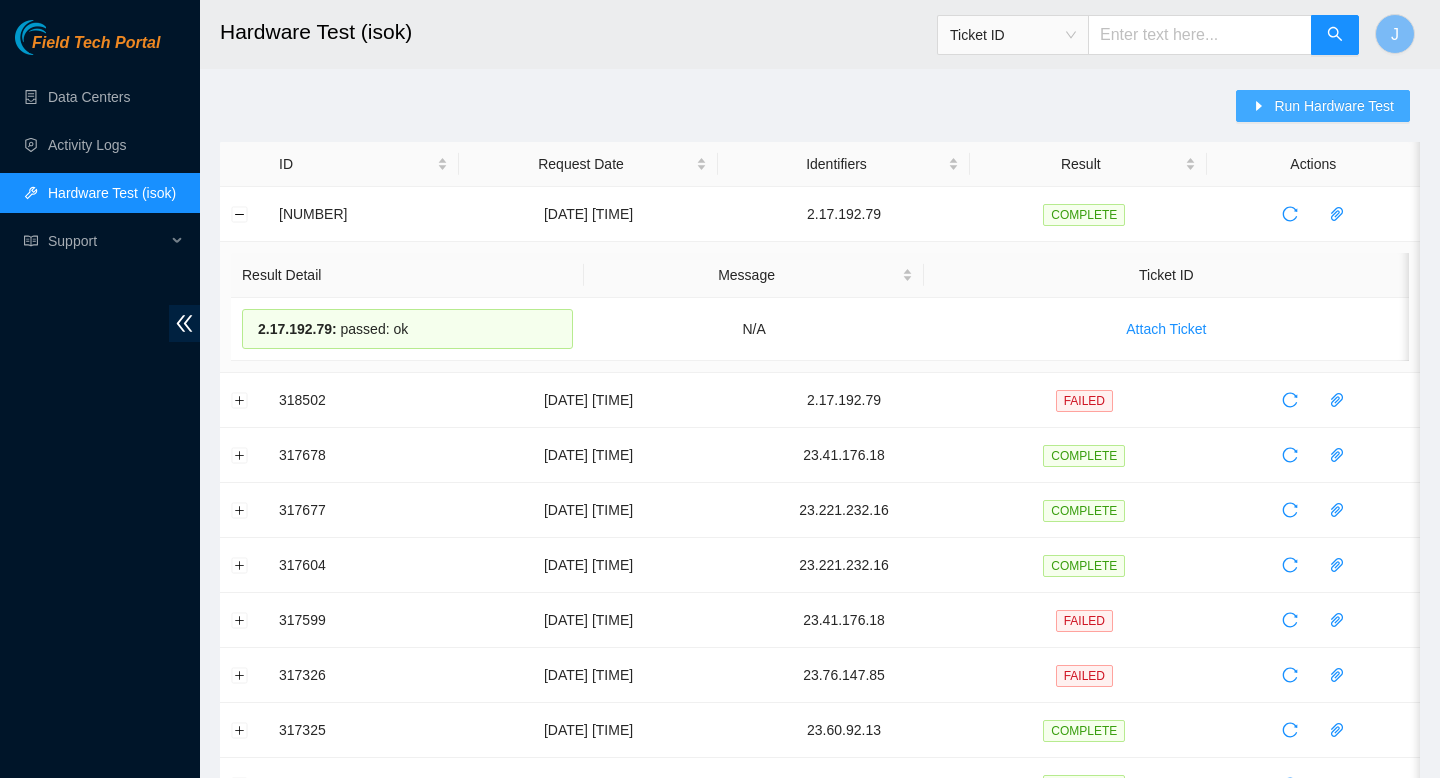 click on "Run Hardware Test" at bounding box center (1334, 106) 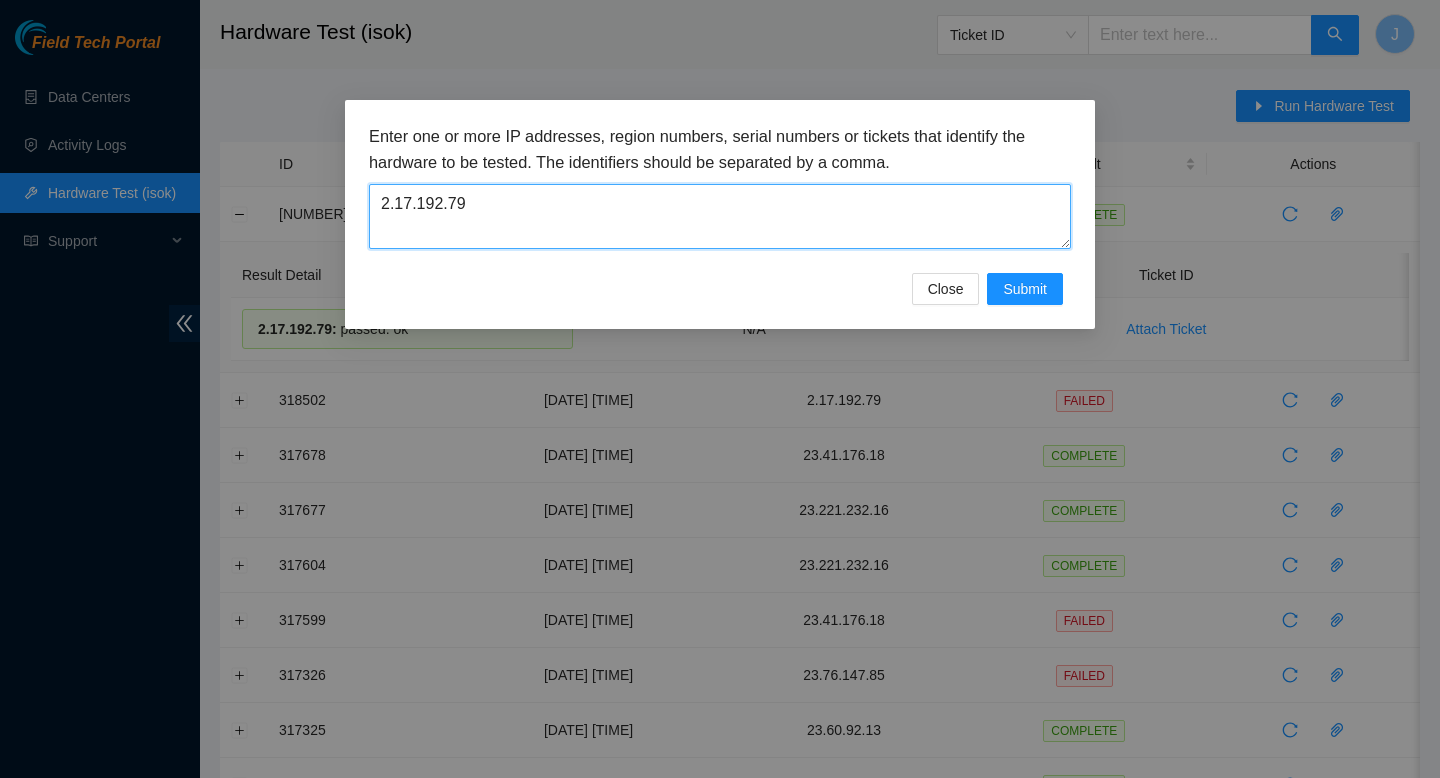 click on "2.17.192.79" at bounding box center (720, 216) 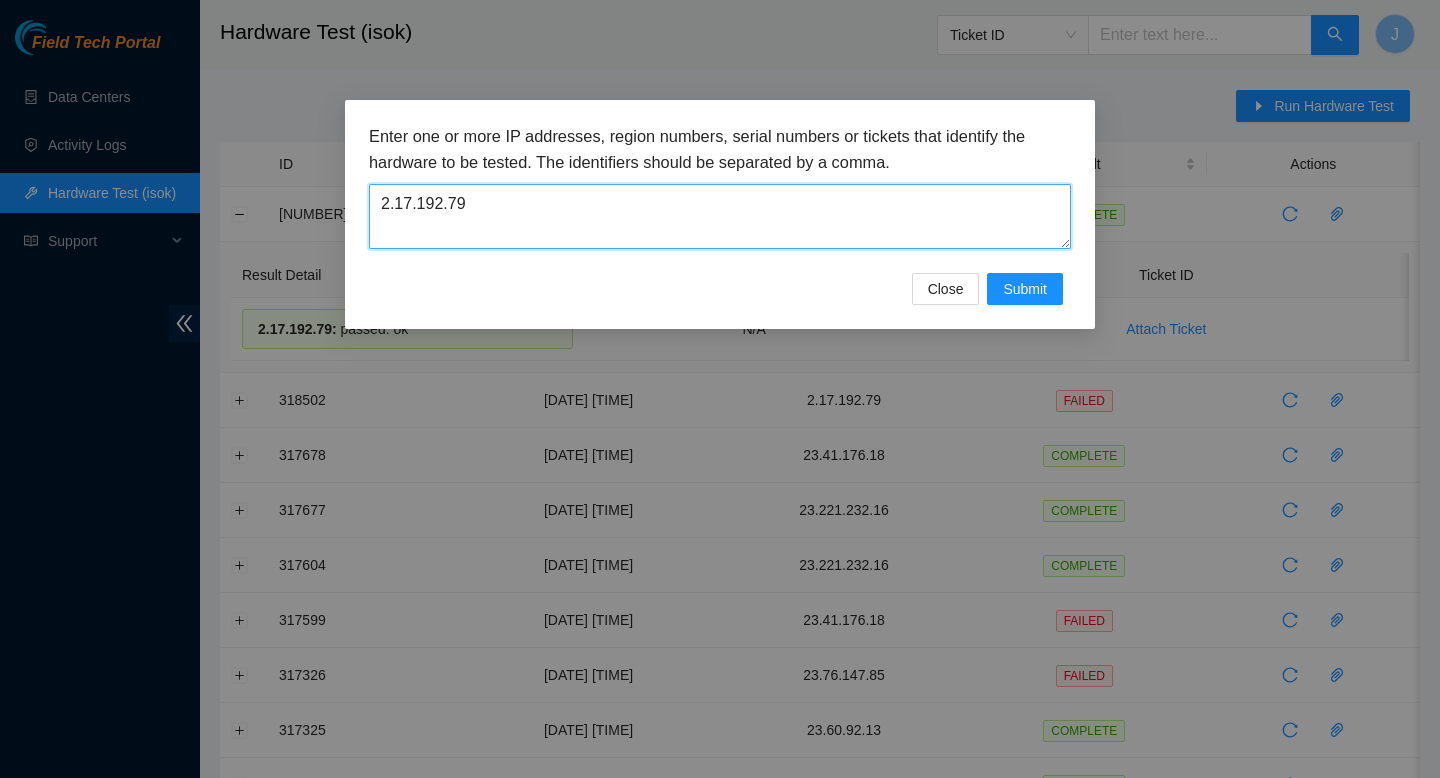 paste on "2.17.192.94" 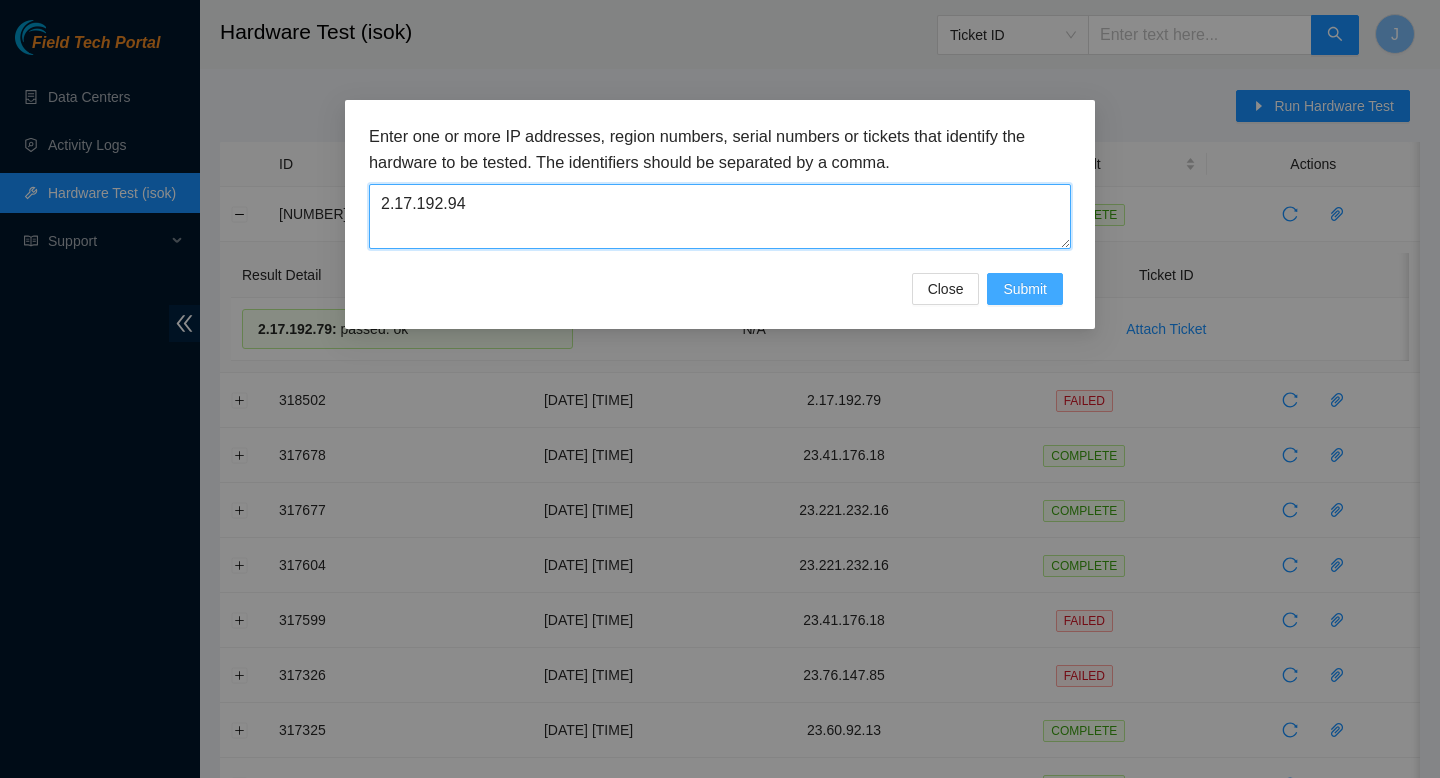 type on "2.17.192.94" 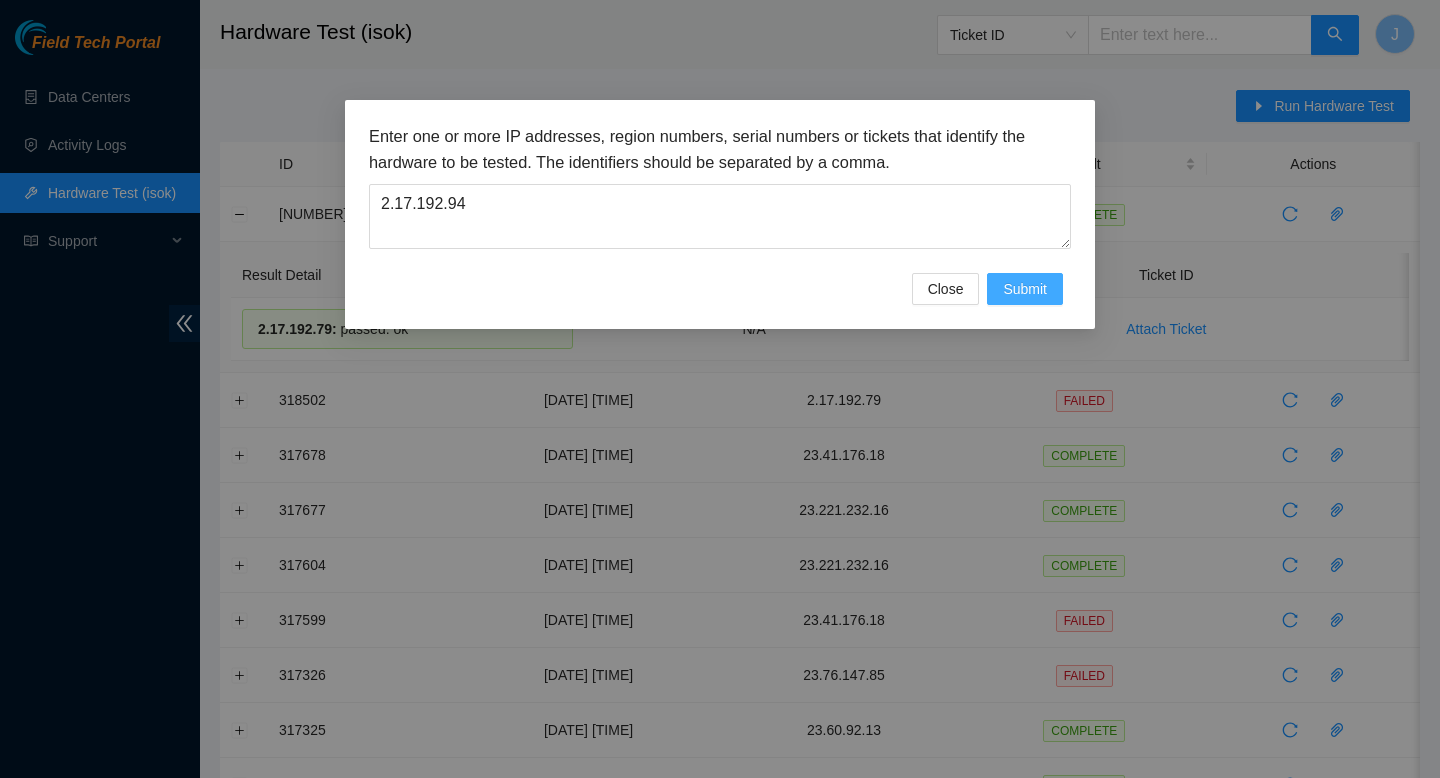 click on "Submit" at bounding box center [1025, 289] 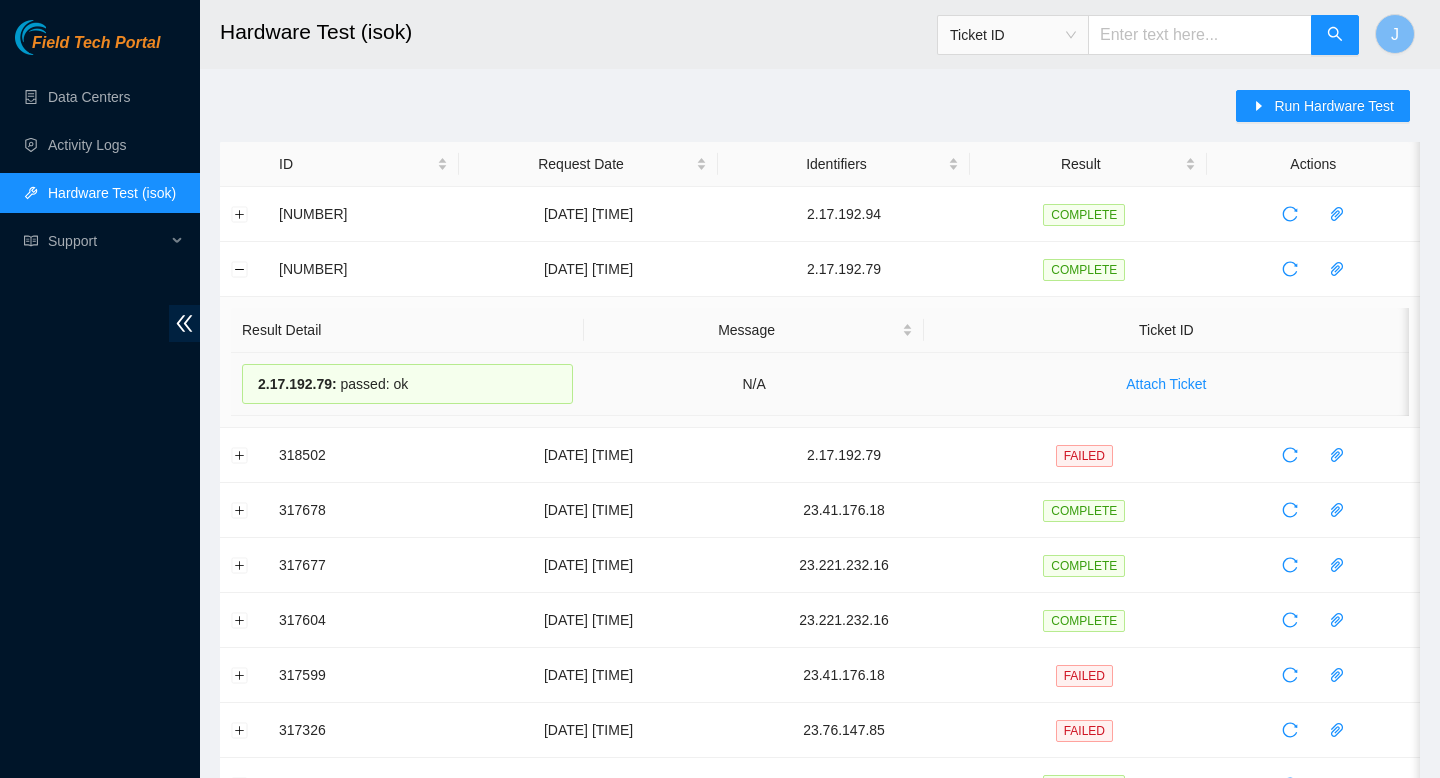 click on "N/A" at bounding box center (753, 384) 